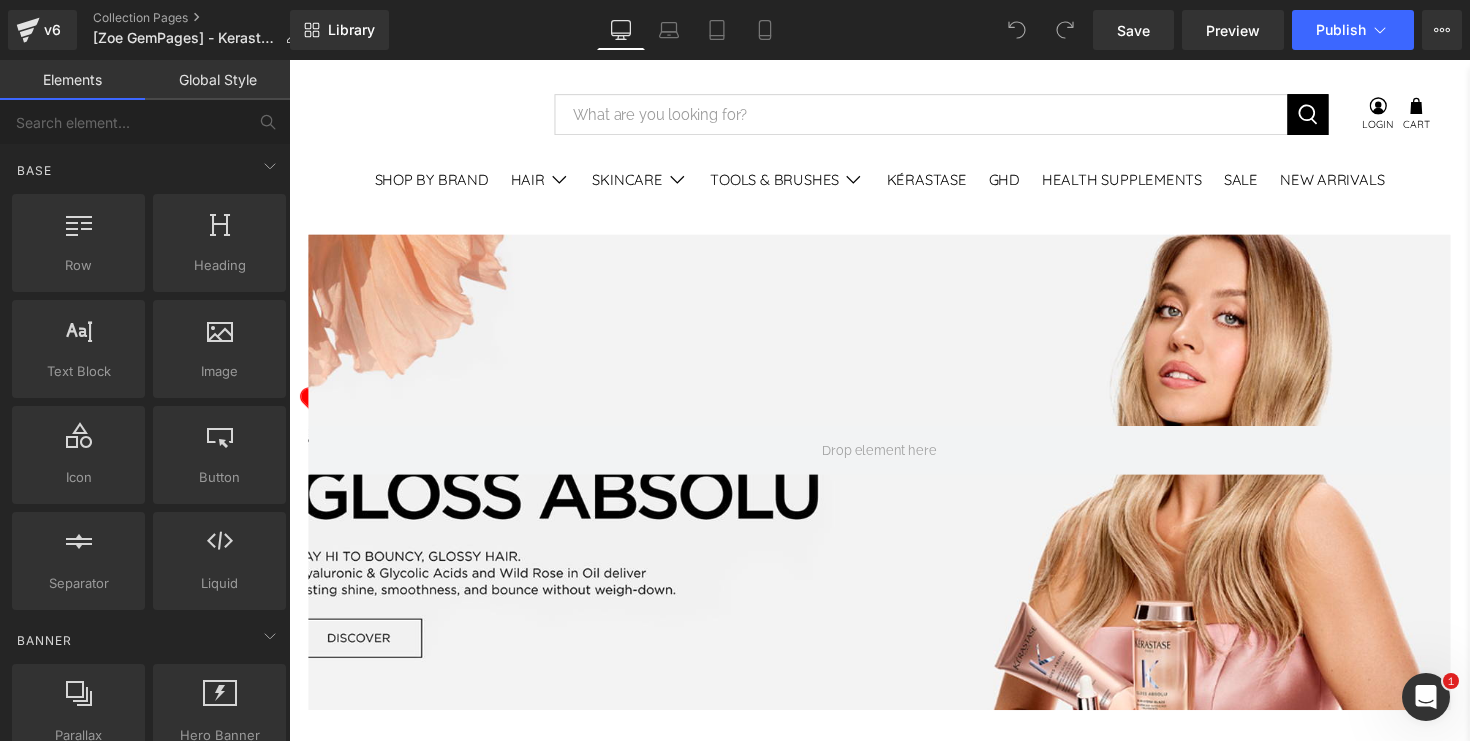 scroll, scrollTop: 0, scrollLeft: 0, axis: both 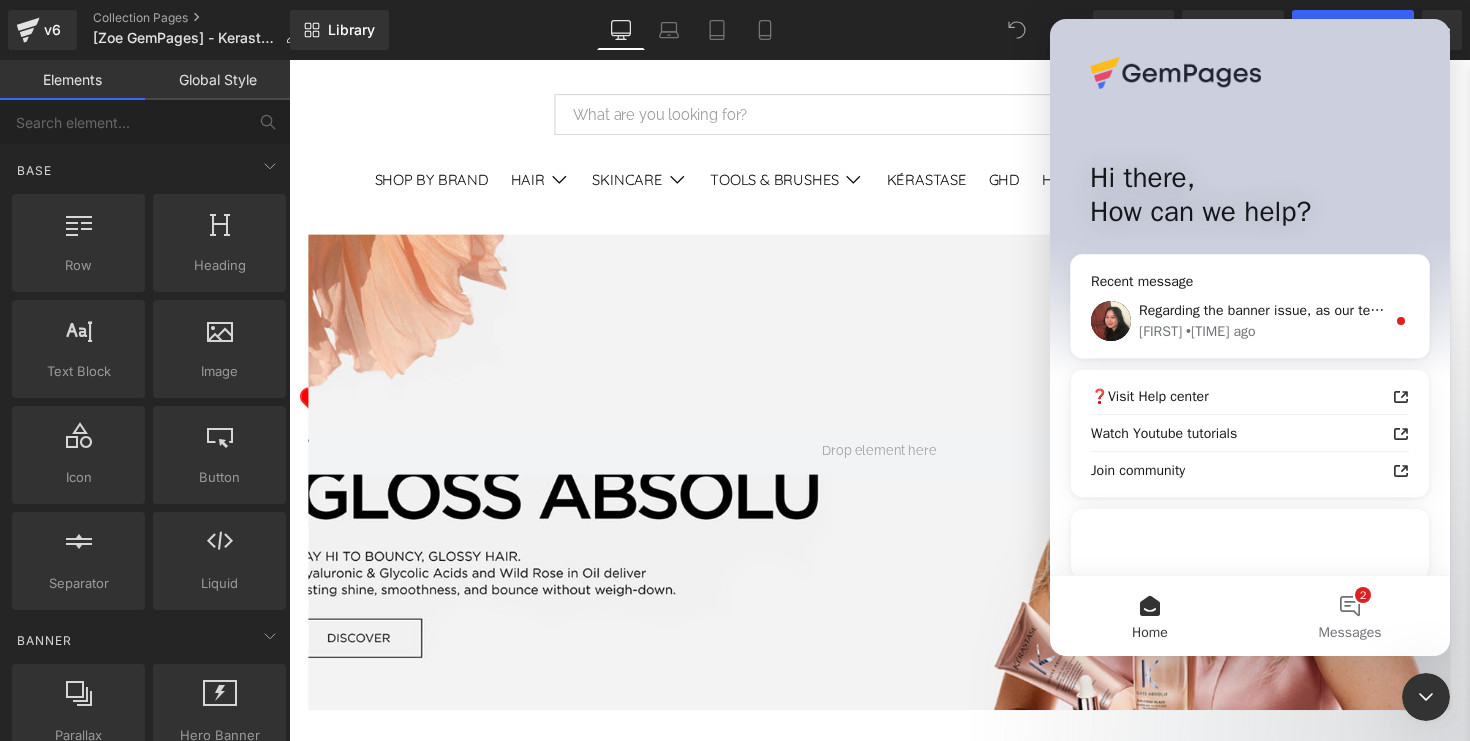 click at bounding box center [4329, 310] 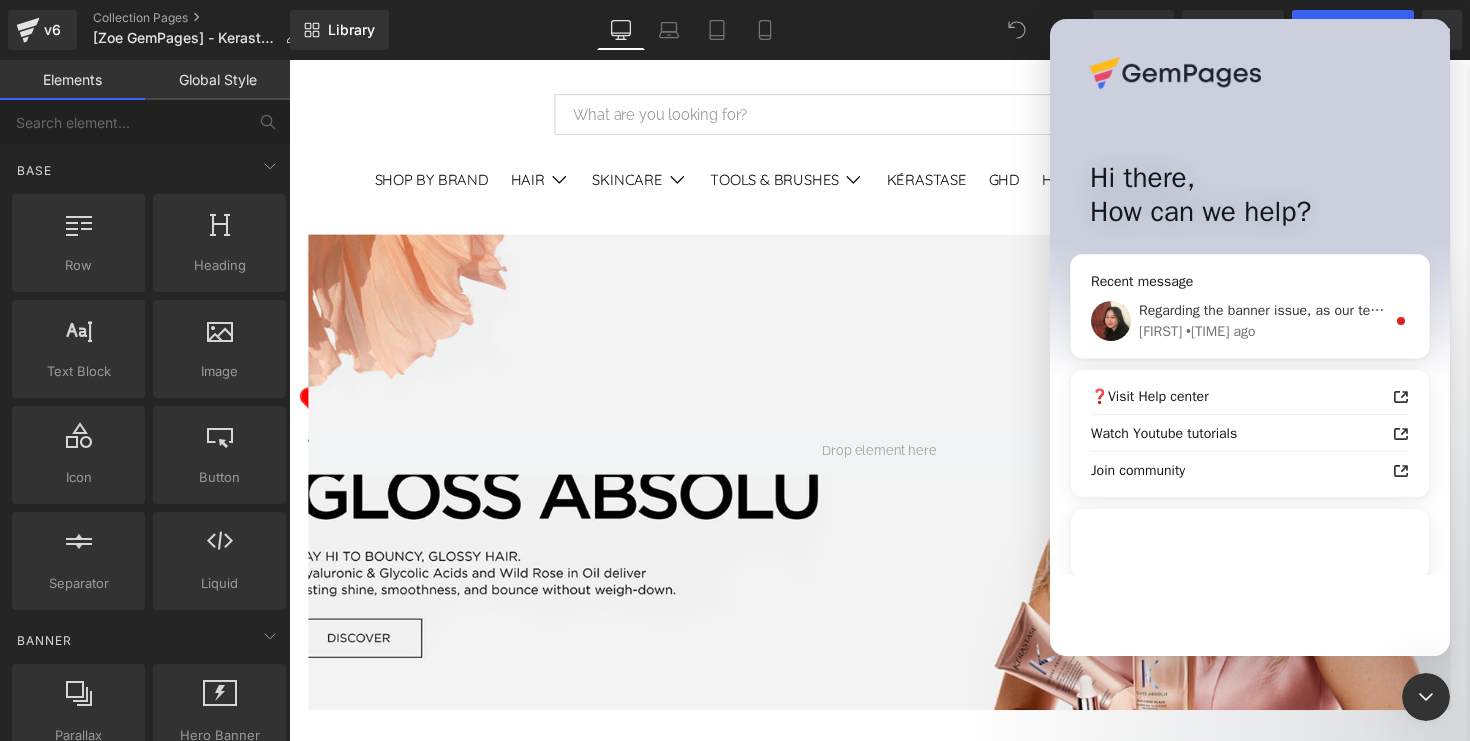 click at bounding box center (4329, 310) 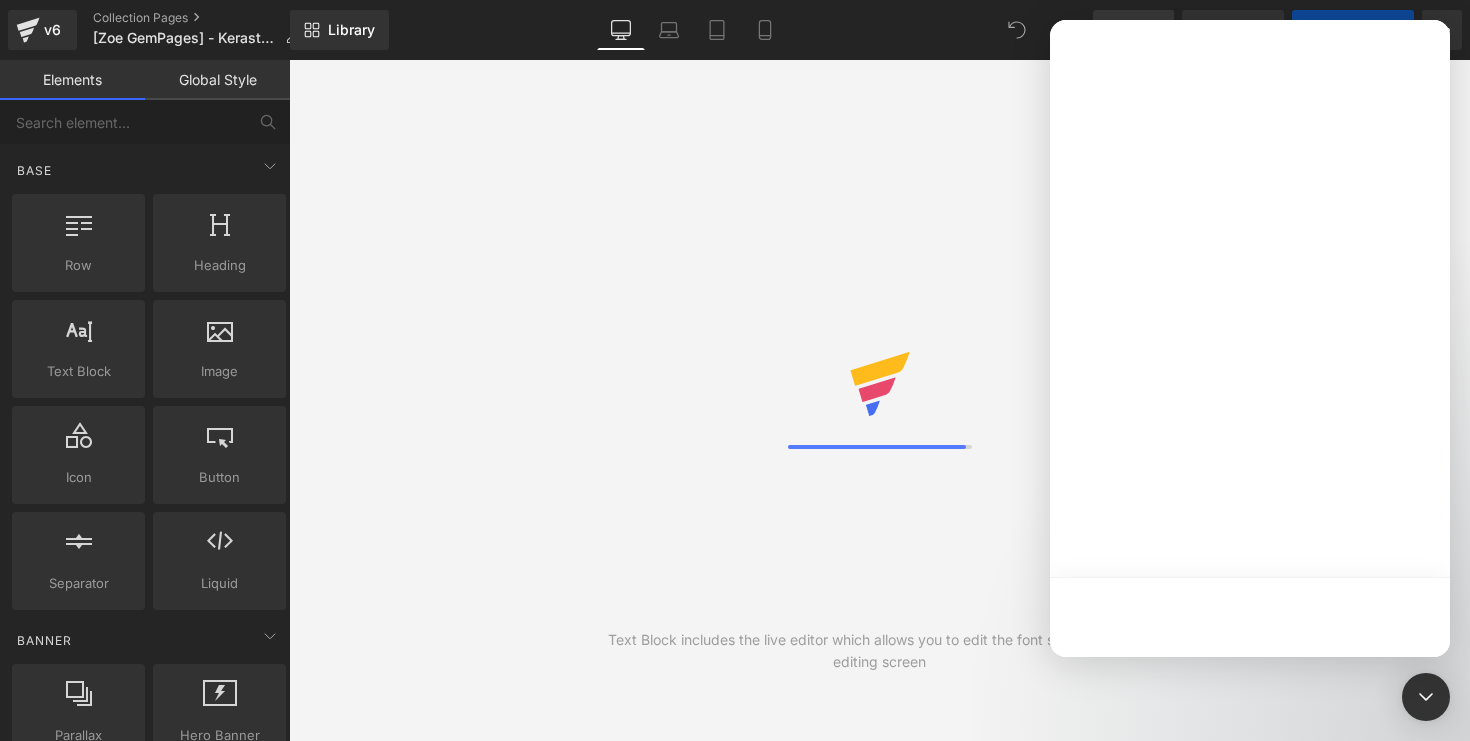 scroll, scrollTop: 0, scrollLeft: 0, axis: both 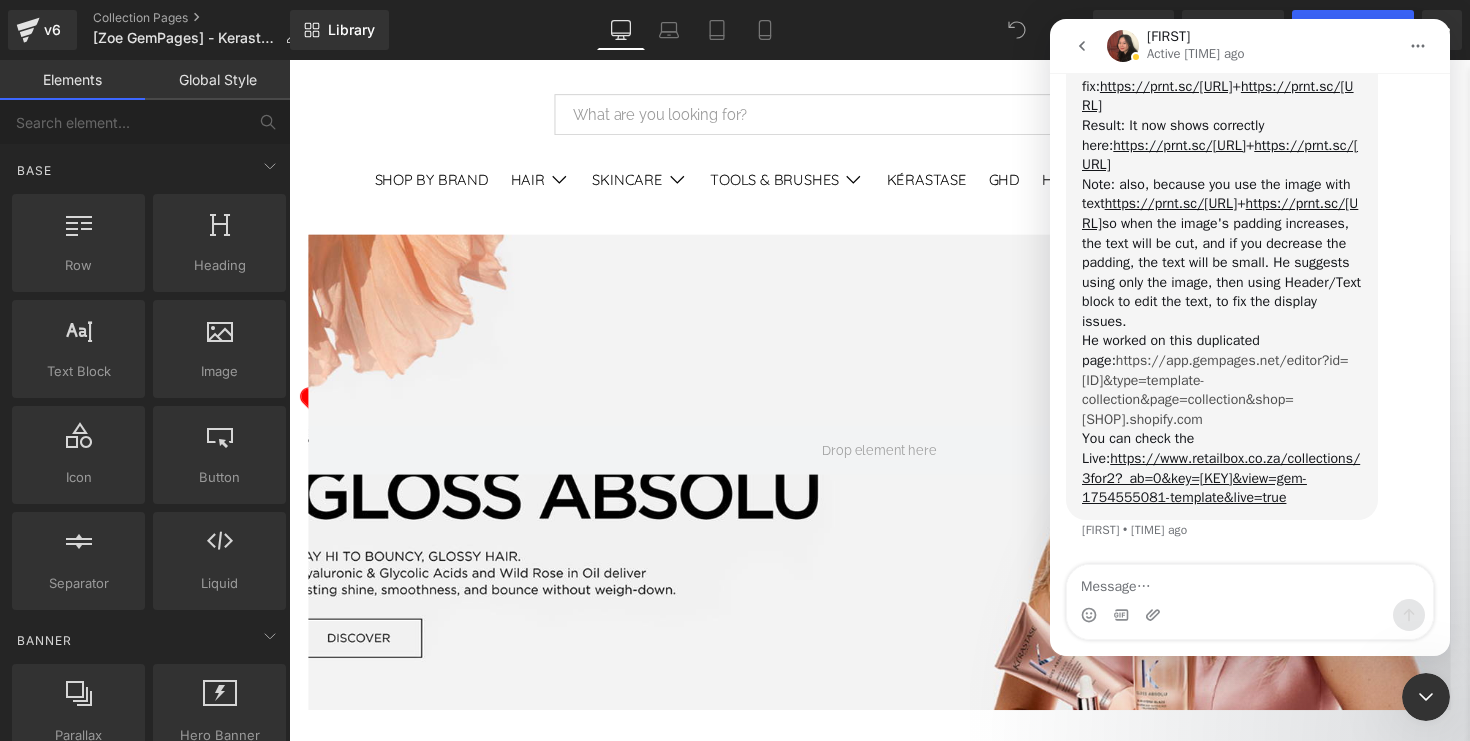 click on "https://app.gempages.net/editor?id=1754555081&type=template-collection&page=collection&shop=retail-box-pty-ltd.myshopify.com" at bounding box center (1215, 390) 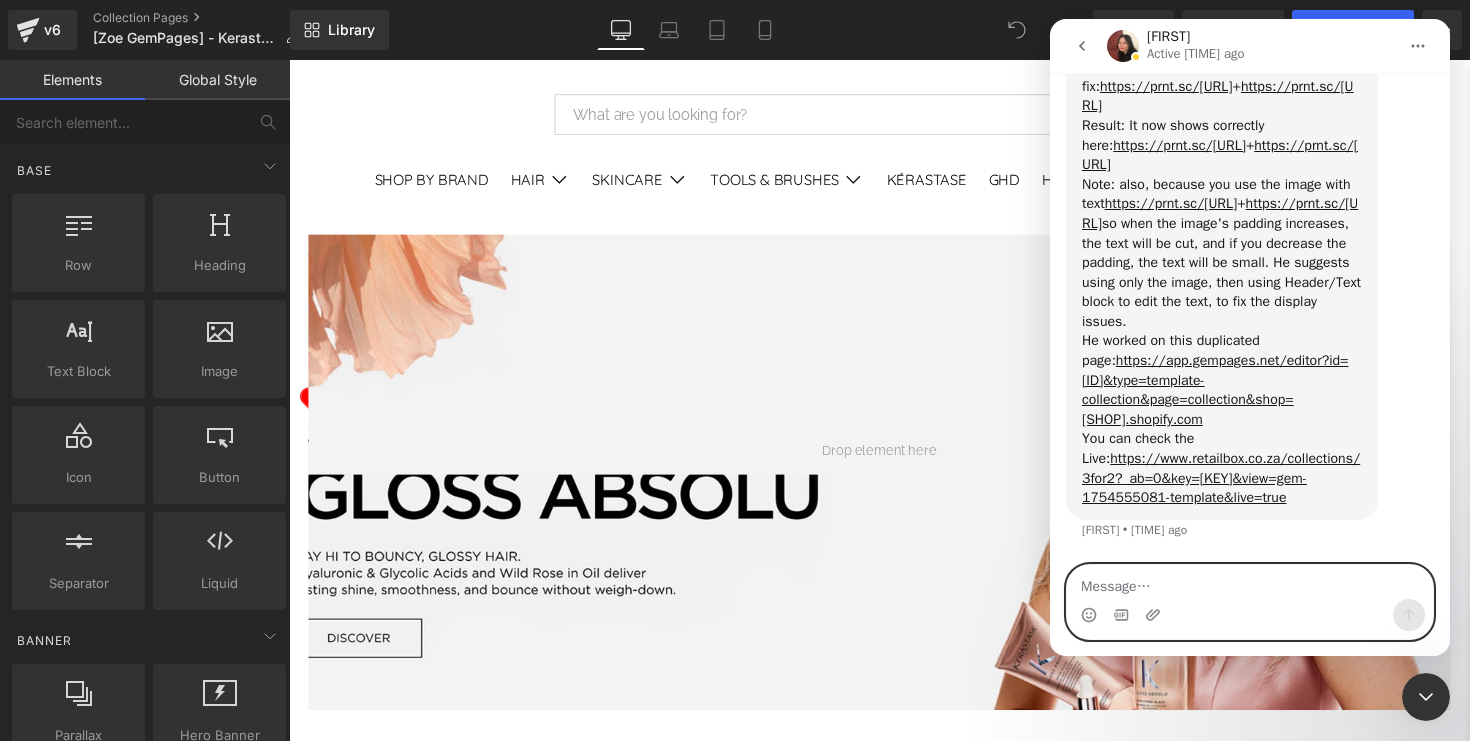 click at bounding box center (1250, 582) 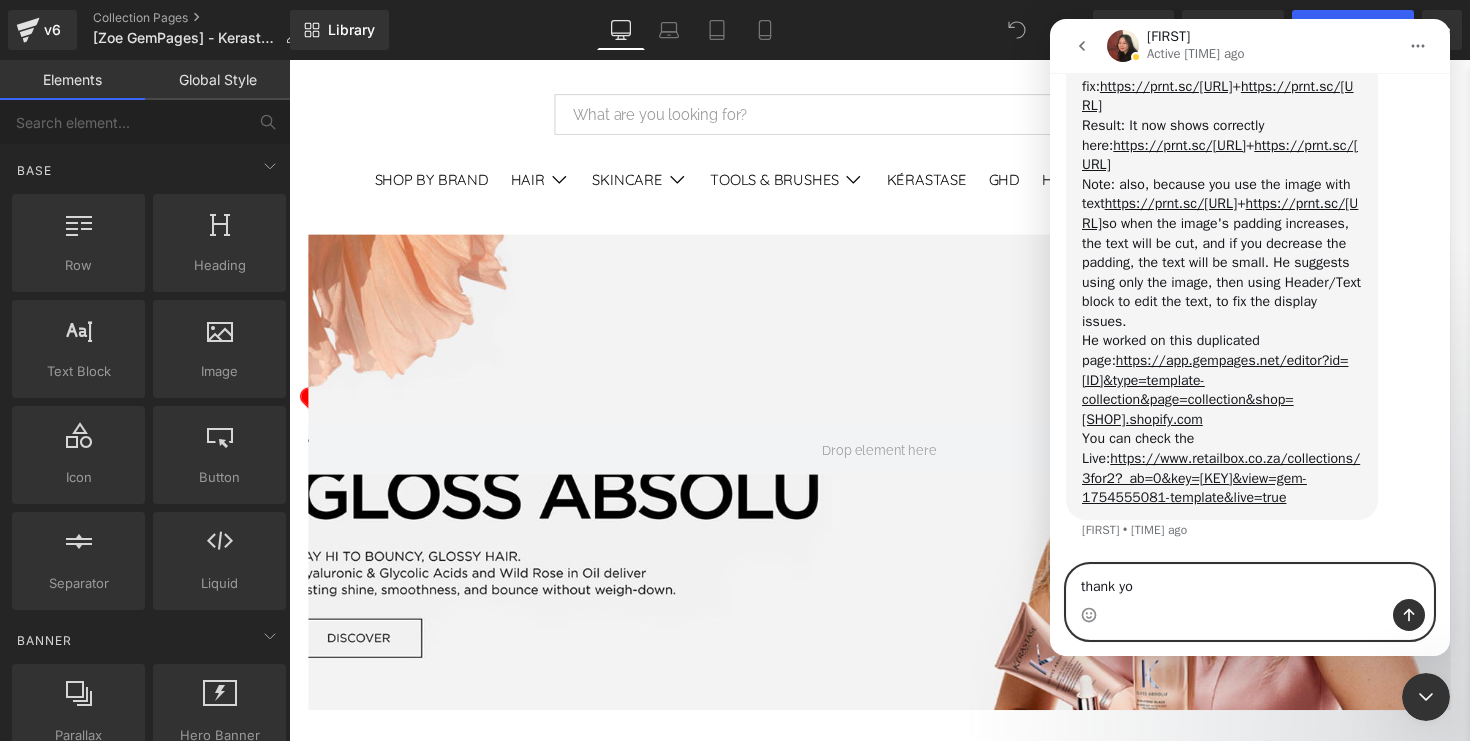 type on "thank you" 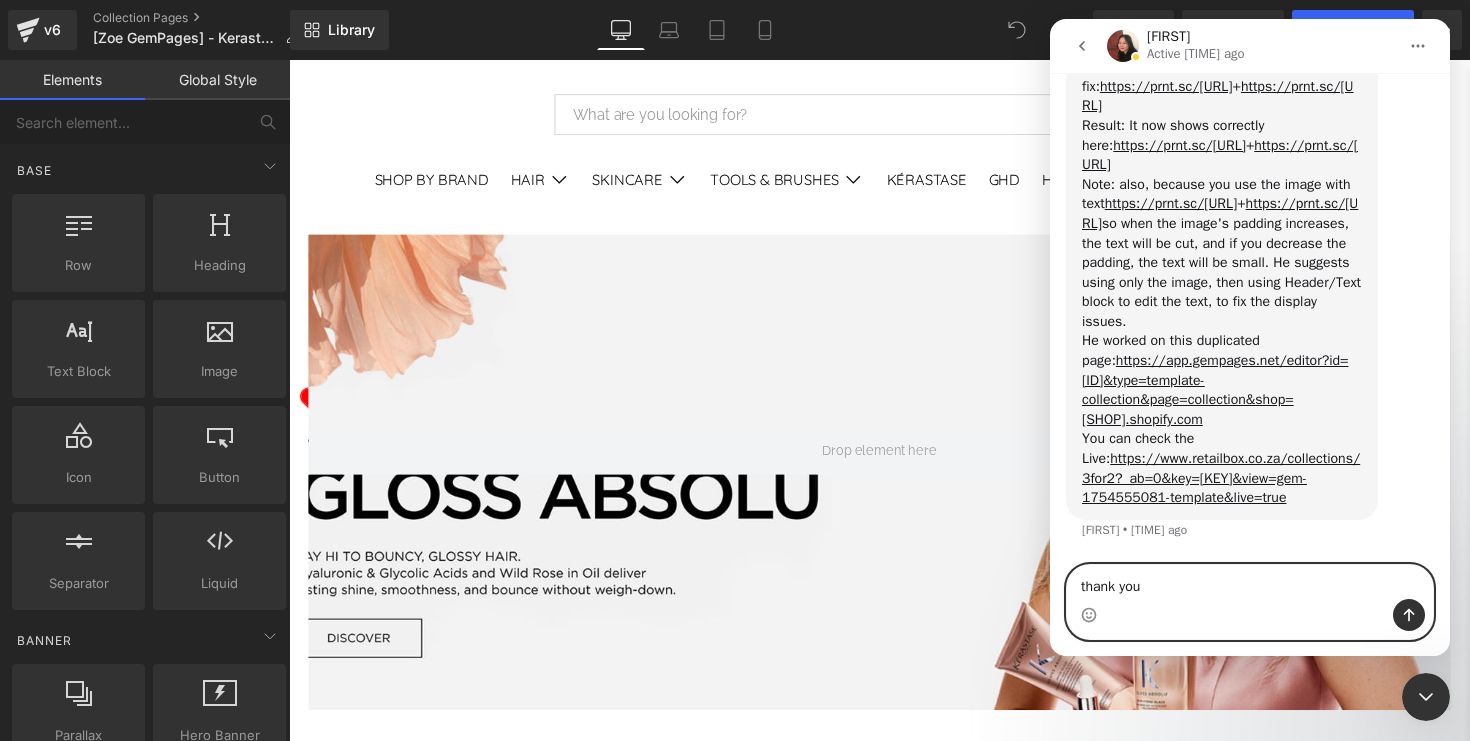 type 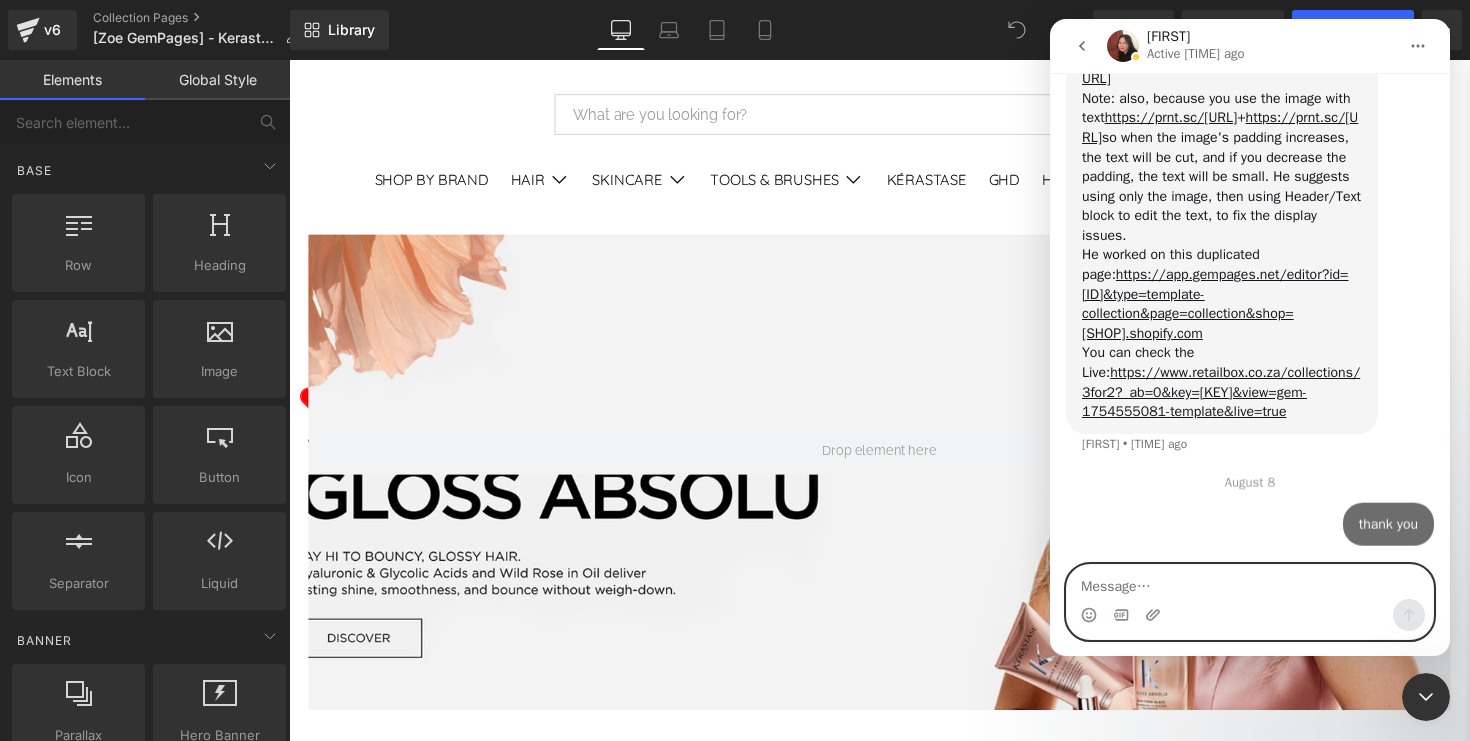 scroll, scrollTop: 7177, scrollLeft: 0, axis: vertical 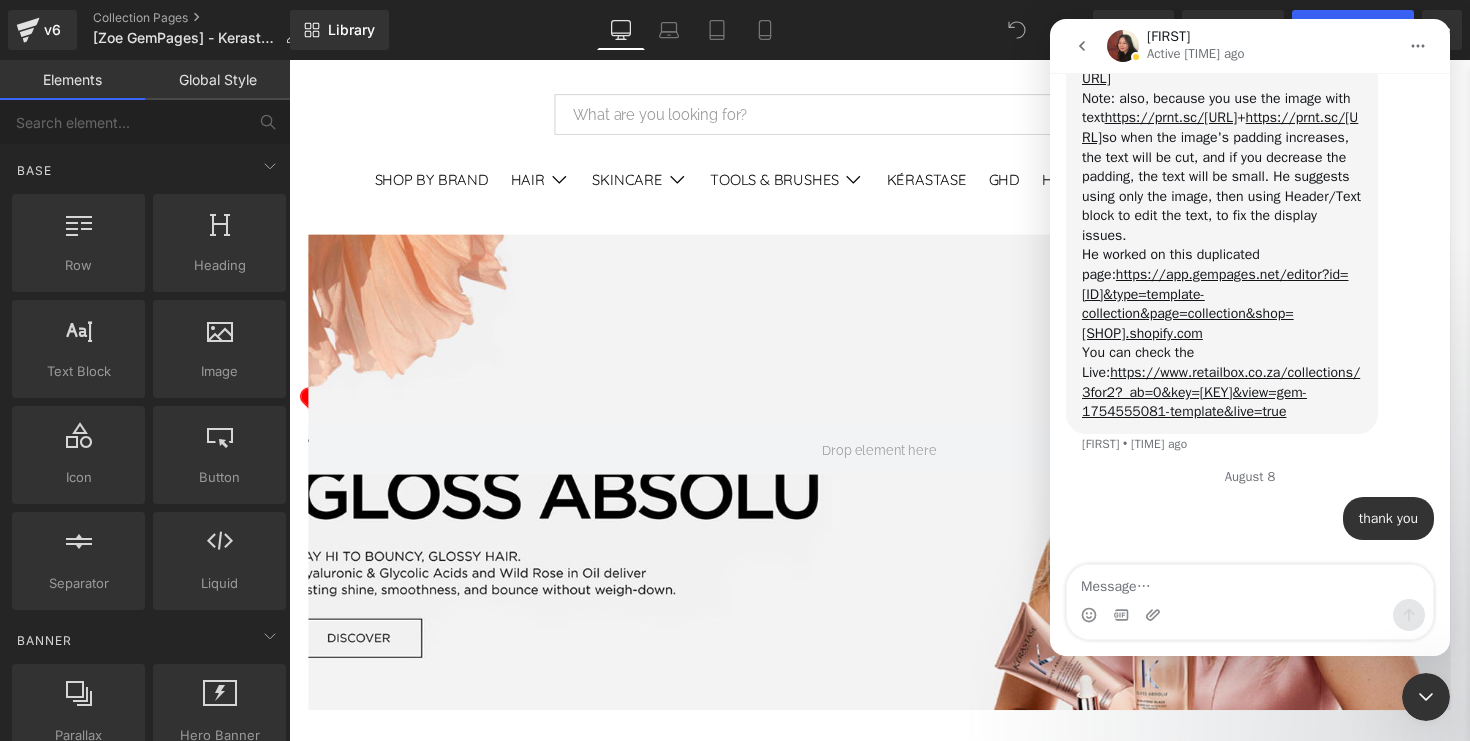 click 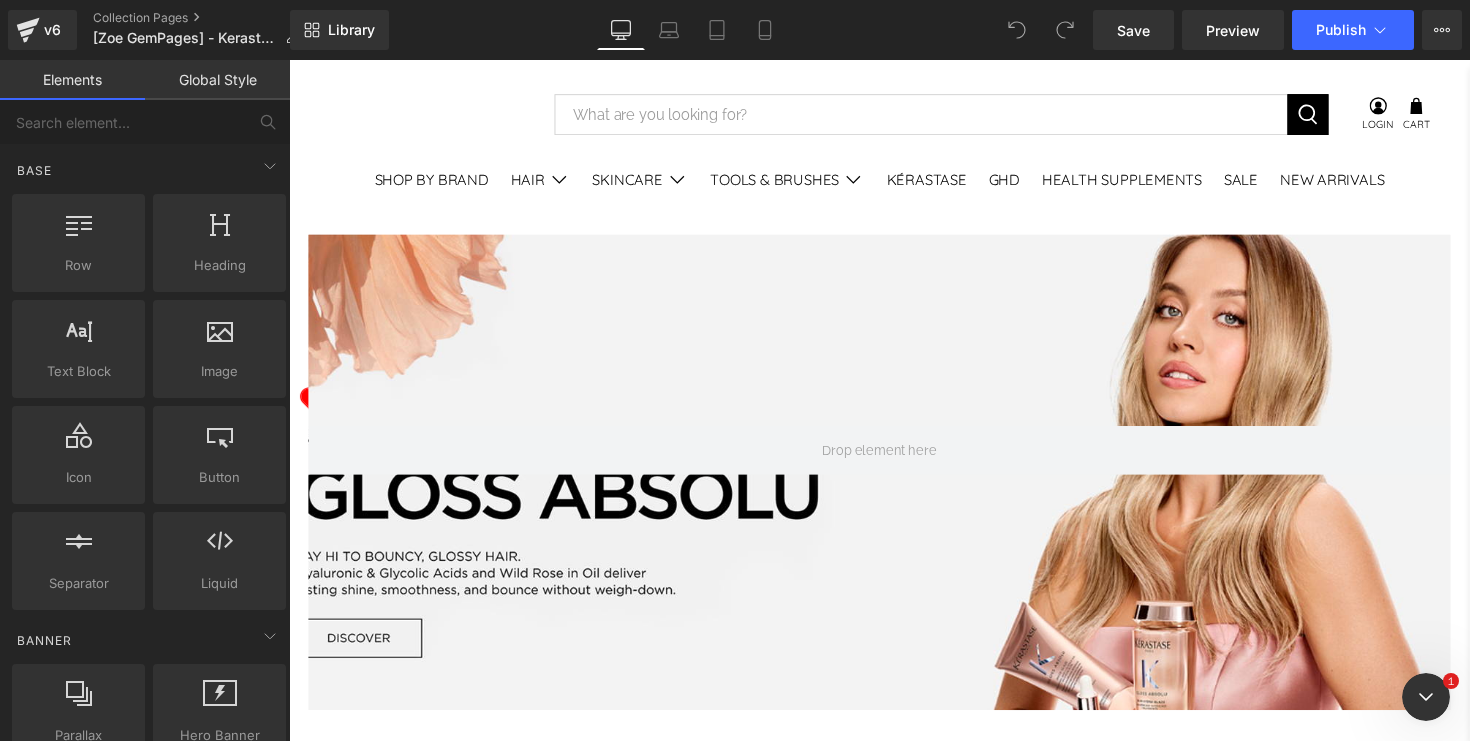 scroll, scrollTop: 0, scrollLeft: 0, axis: both 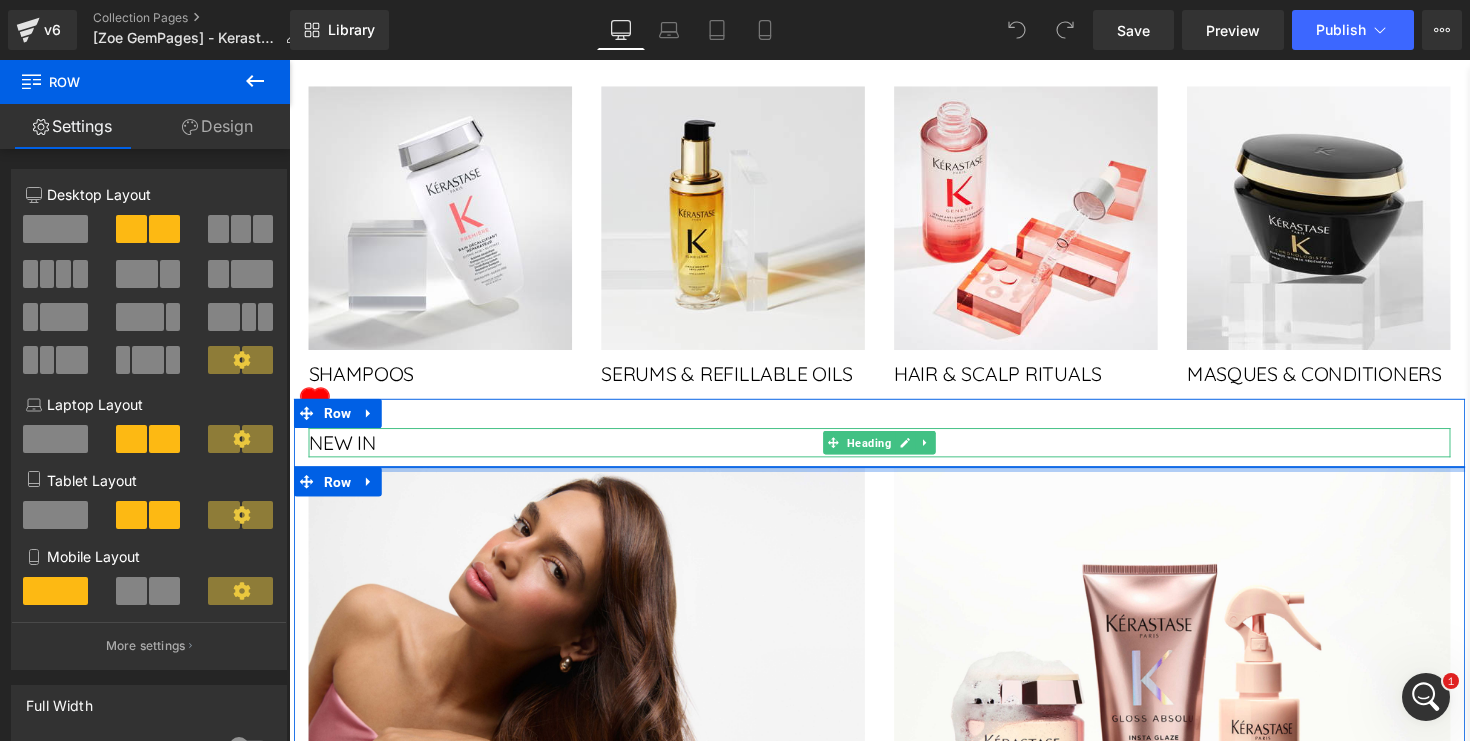 drag, startPoint x: 520, startPoint y: 500, endPoint x: 520, endPoint y: 459, distance: 41 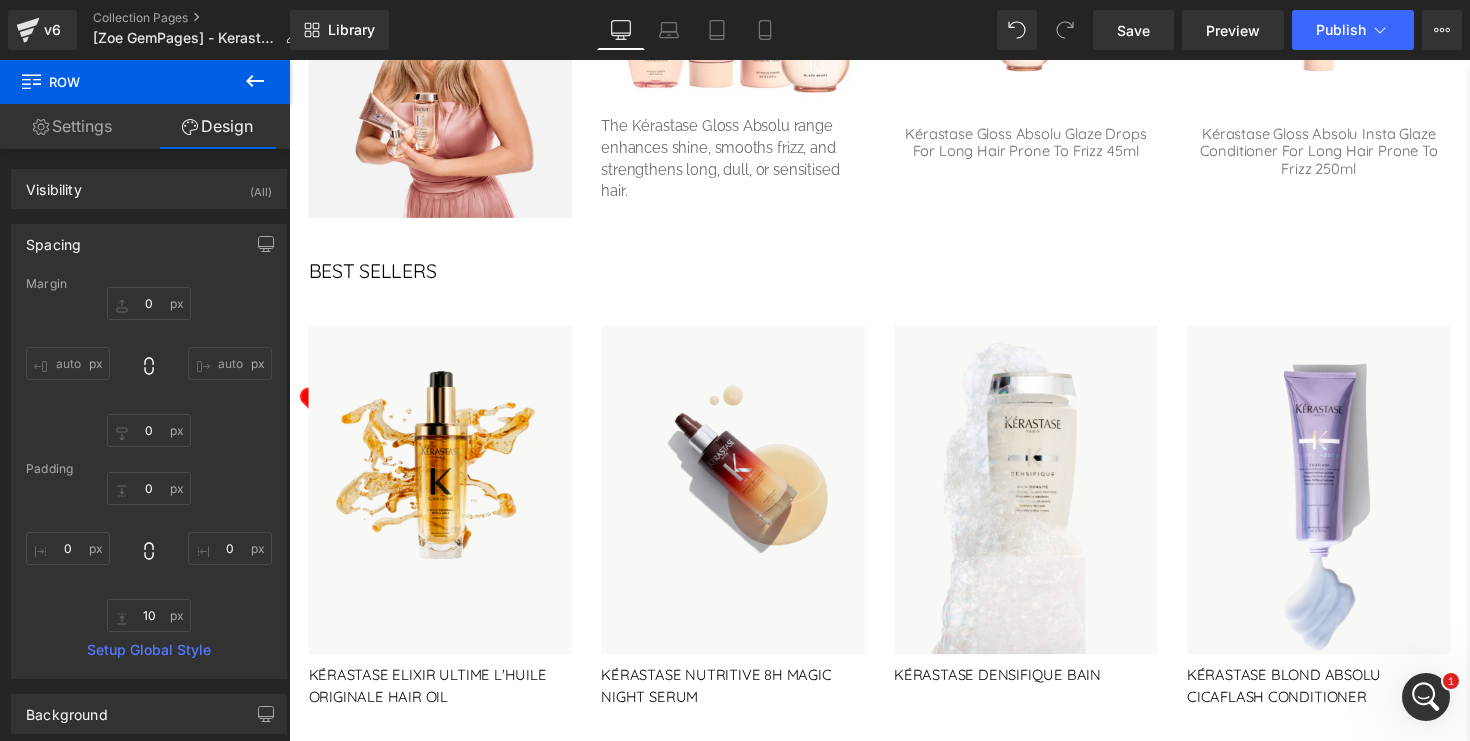 scroll, scrollTop: 2167, scrollLeft: 0, axis: vertical 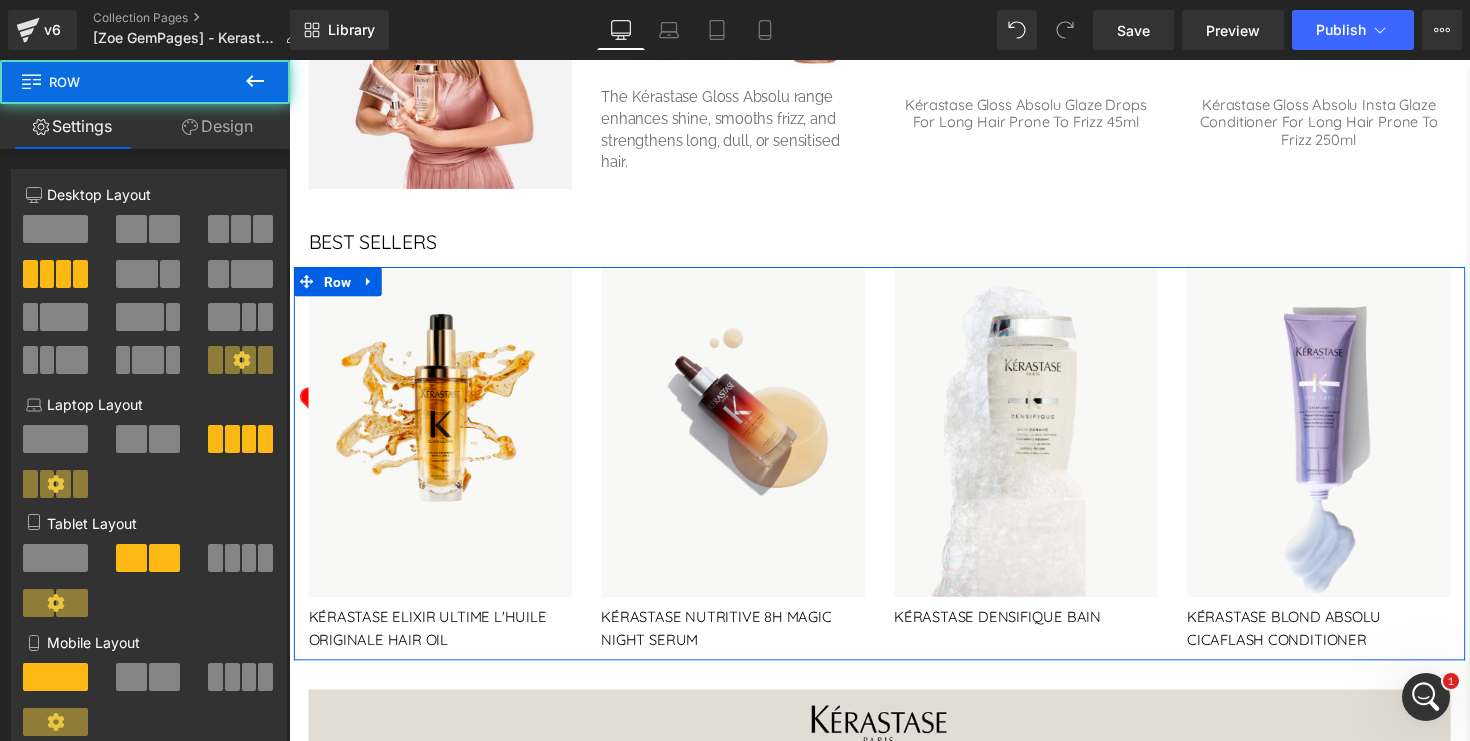 drag, startPoint x: 441, startPoint y: 289, endPoint x: 441, endPoint y: 259, distance: 30 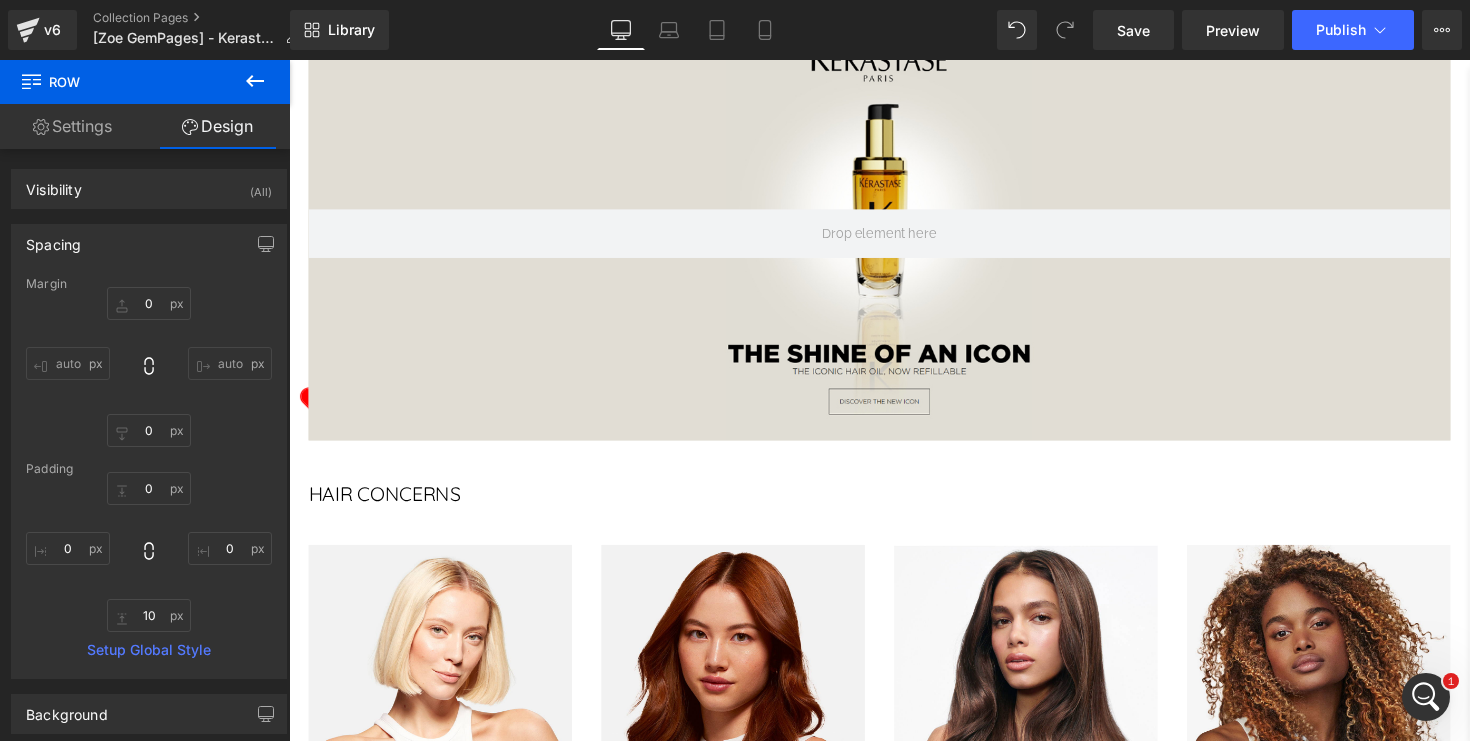 scroll, scrollTop: 2868, scrollLeft: 0, axis: vertical 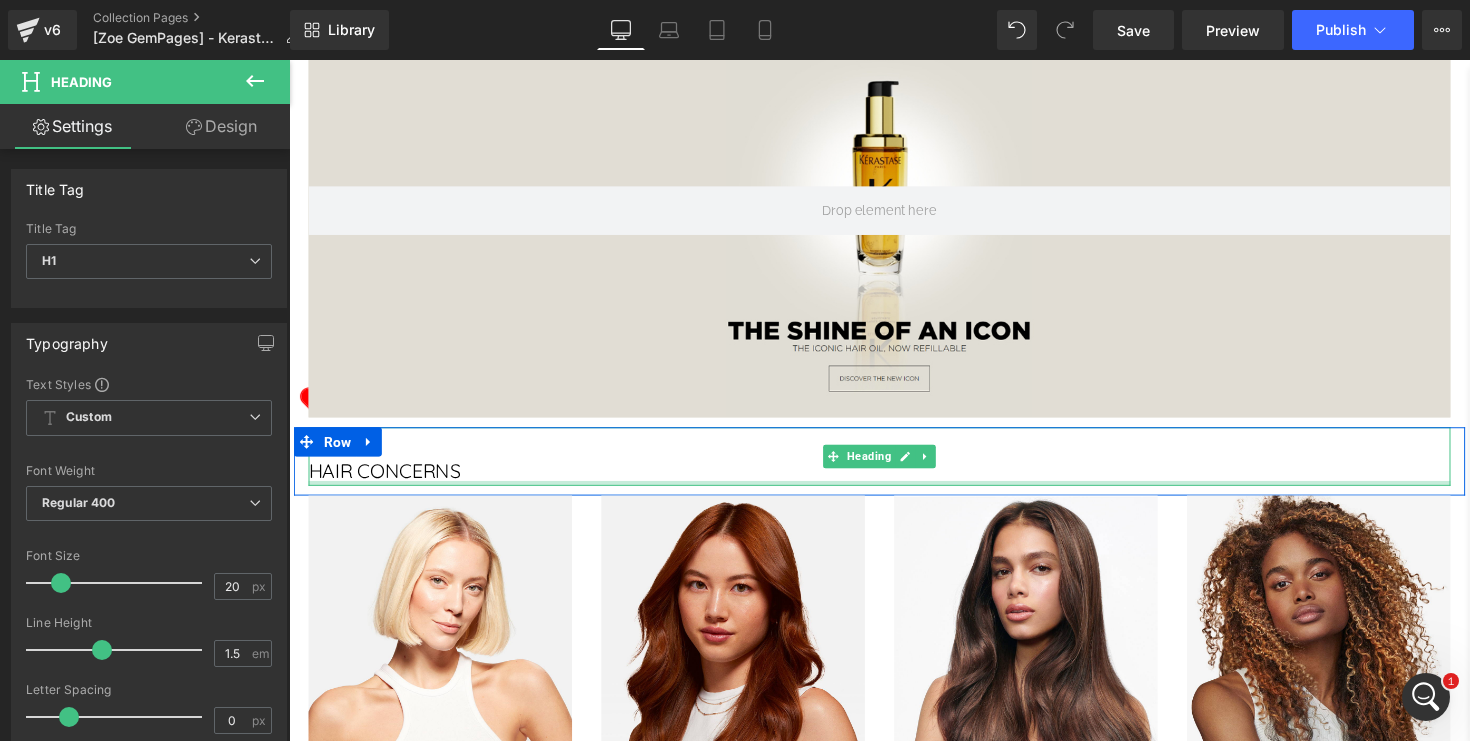 drag, startPoint x: 517, startPoint y: 518, endPoint x: 515, endPoint y: 490, distance: 28.071337 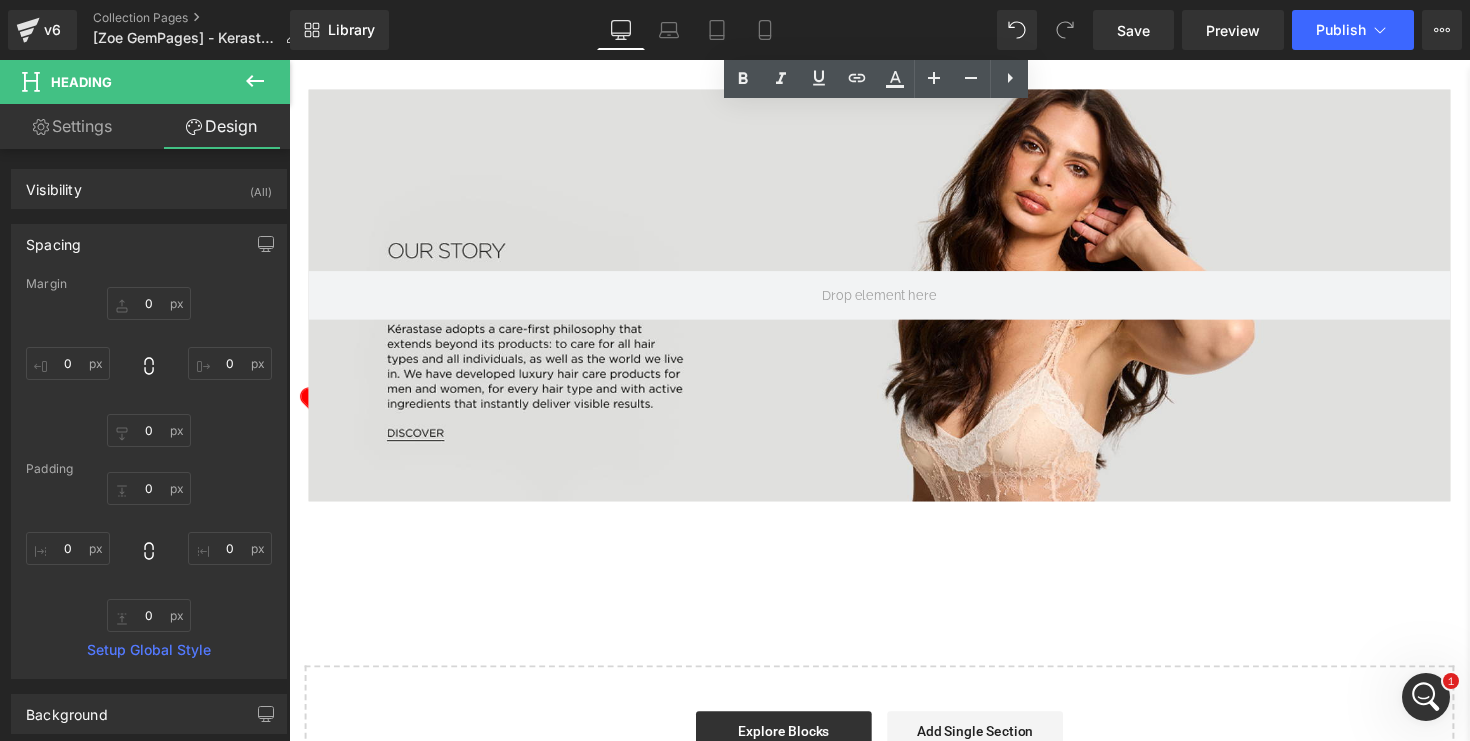scroll, scrollTop: 3784, scrollLeft: 0, axis: vertical 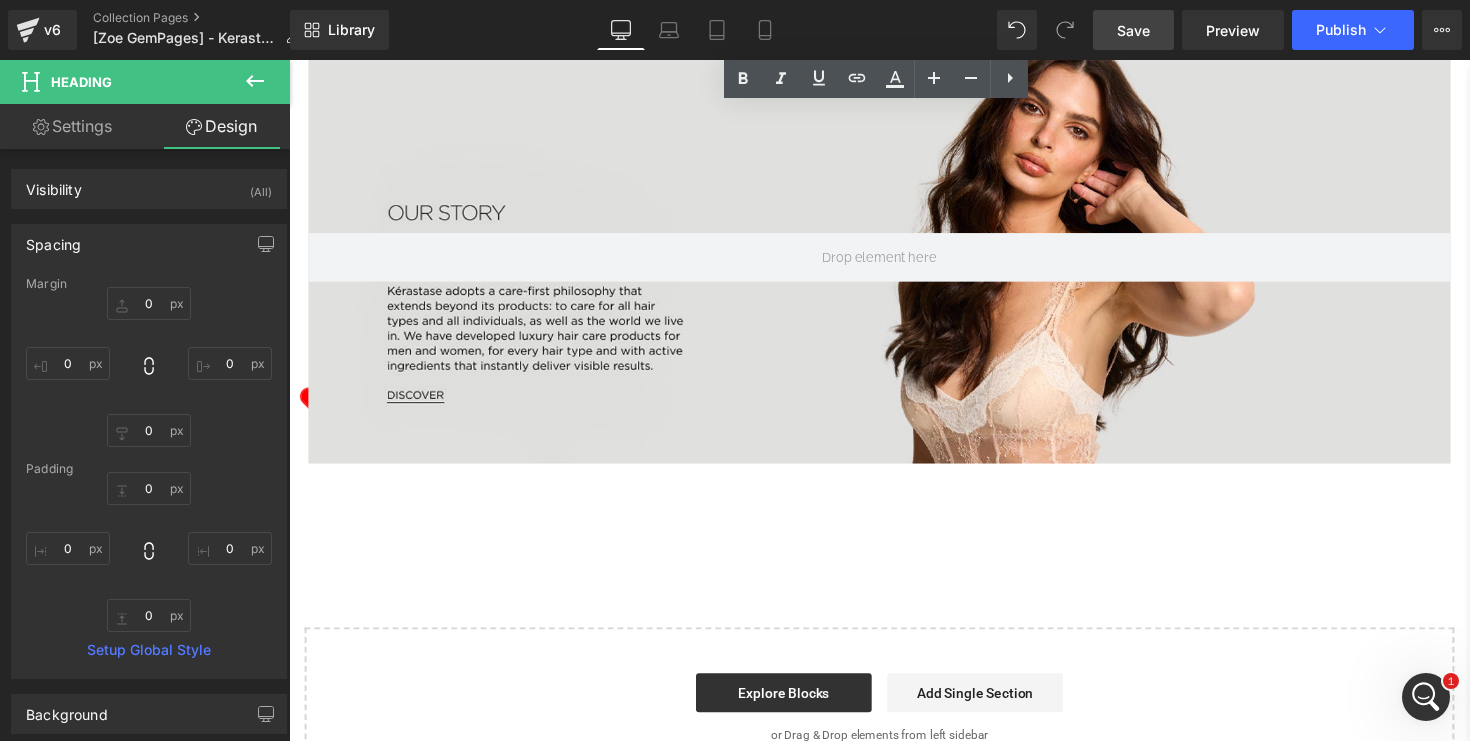 click on "Save" at bounding box center [1133, 30] 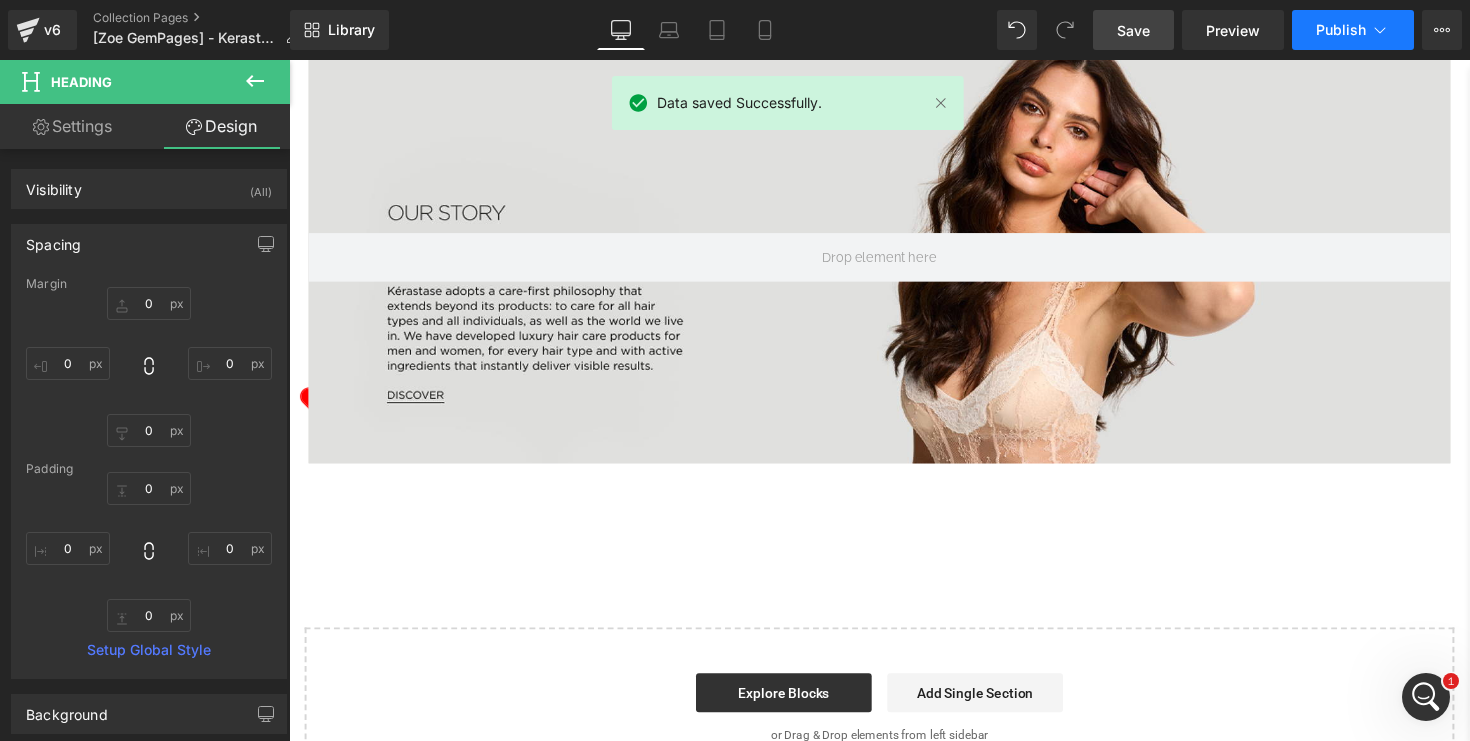 click on "Publish" at bounding box center (1341, 30) 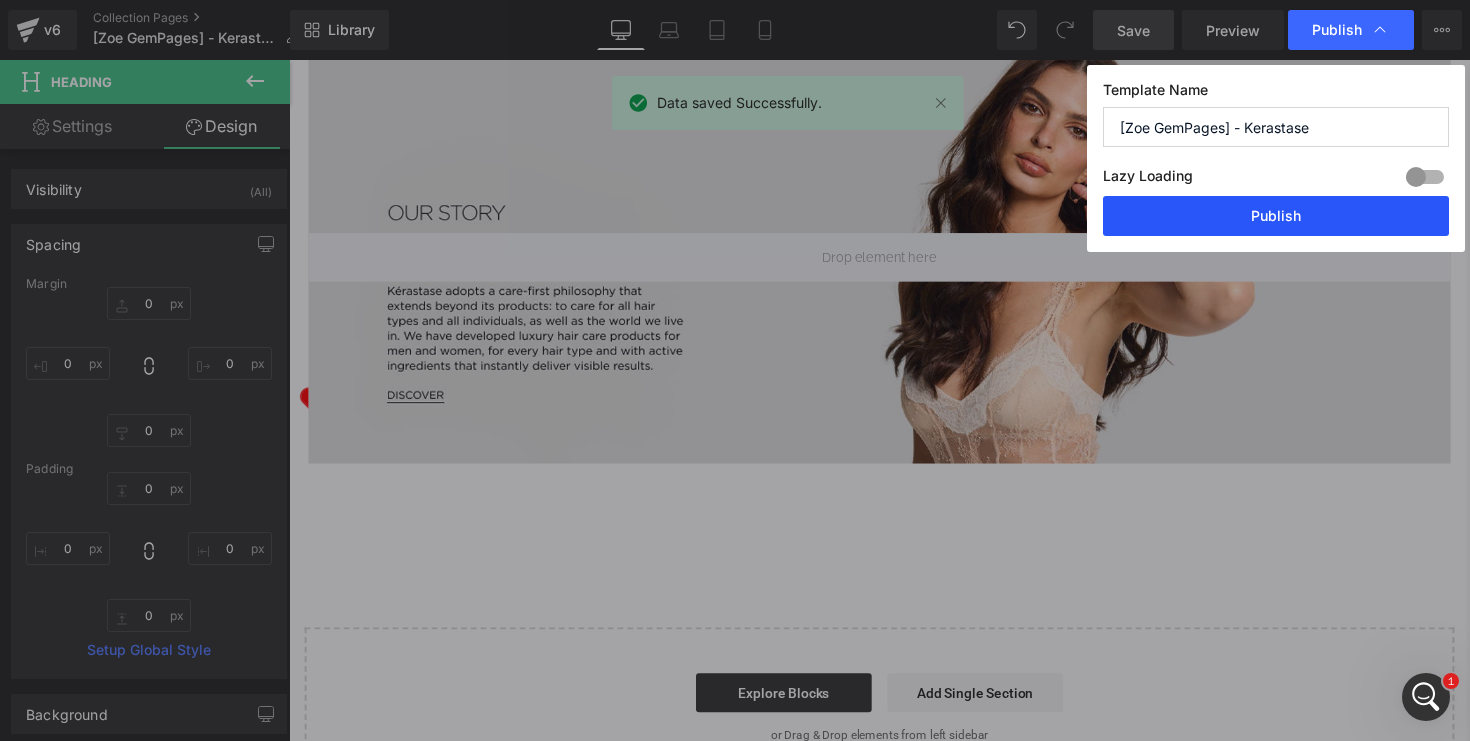 click on "Publish" at bounding box center (1276, 216) 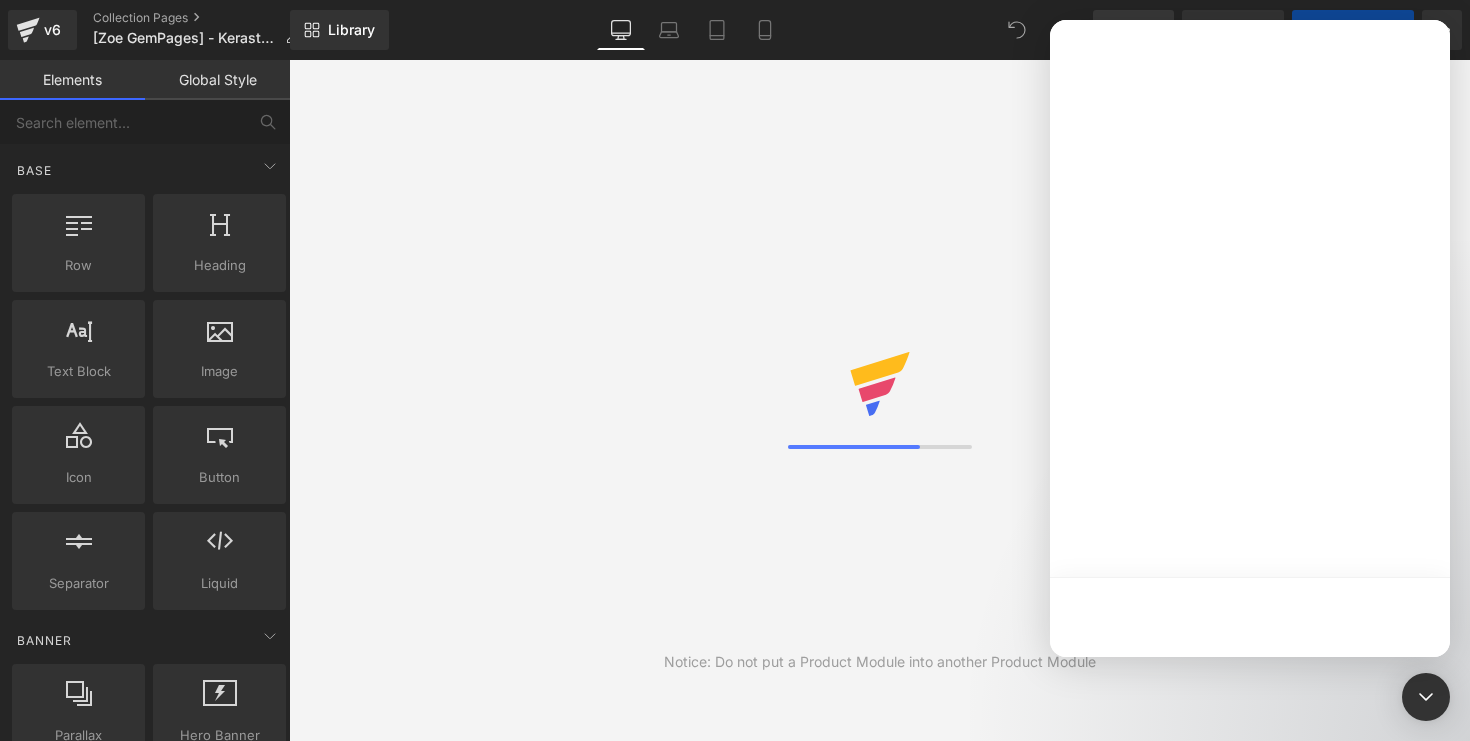 scroll, scrollTop: 0, scrollLeft: 0, axis: both 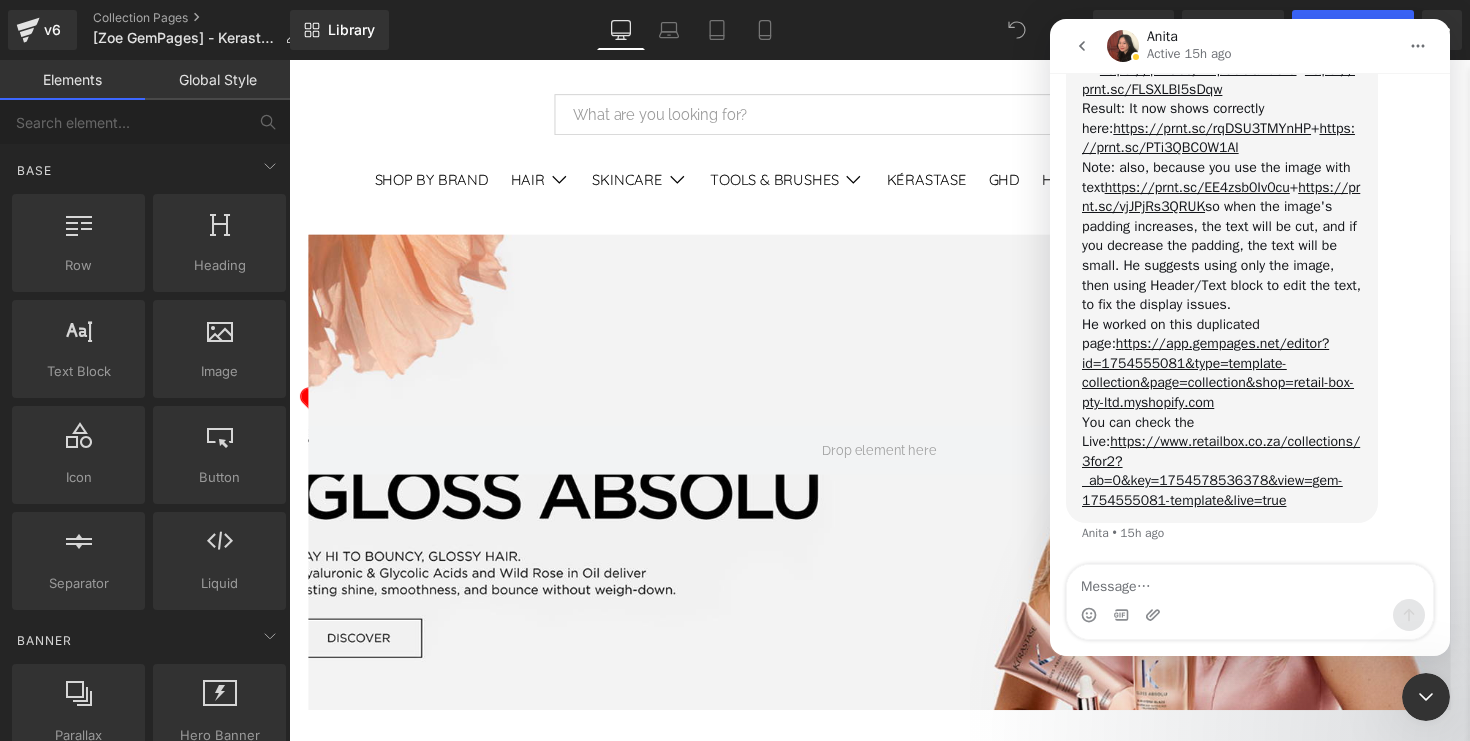 click 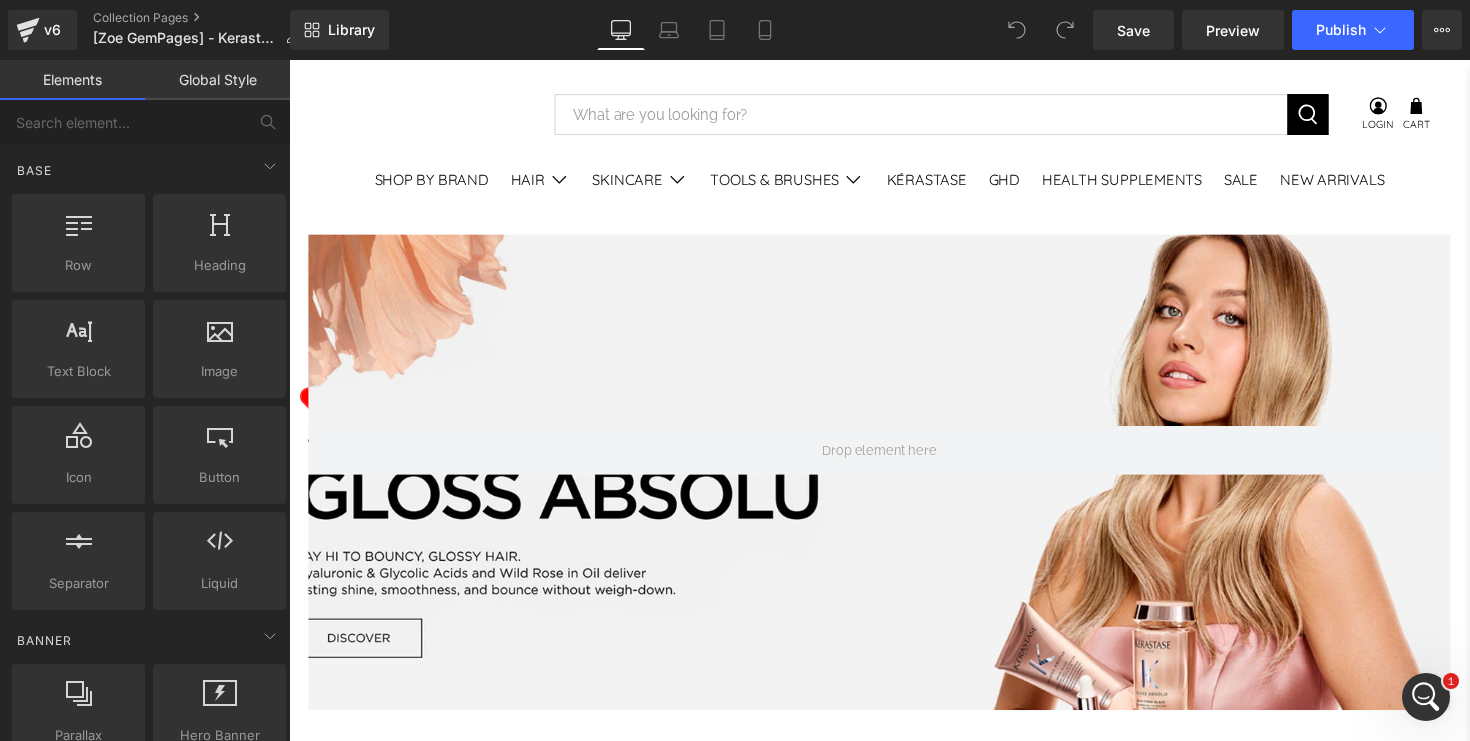 scroll, scrollTop: 0, scrollLeft: 0, axis: both 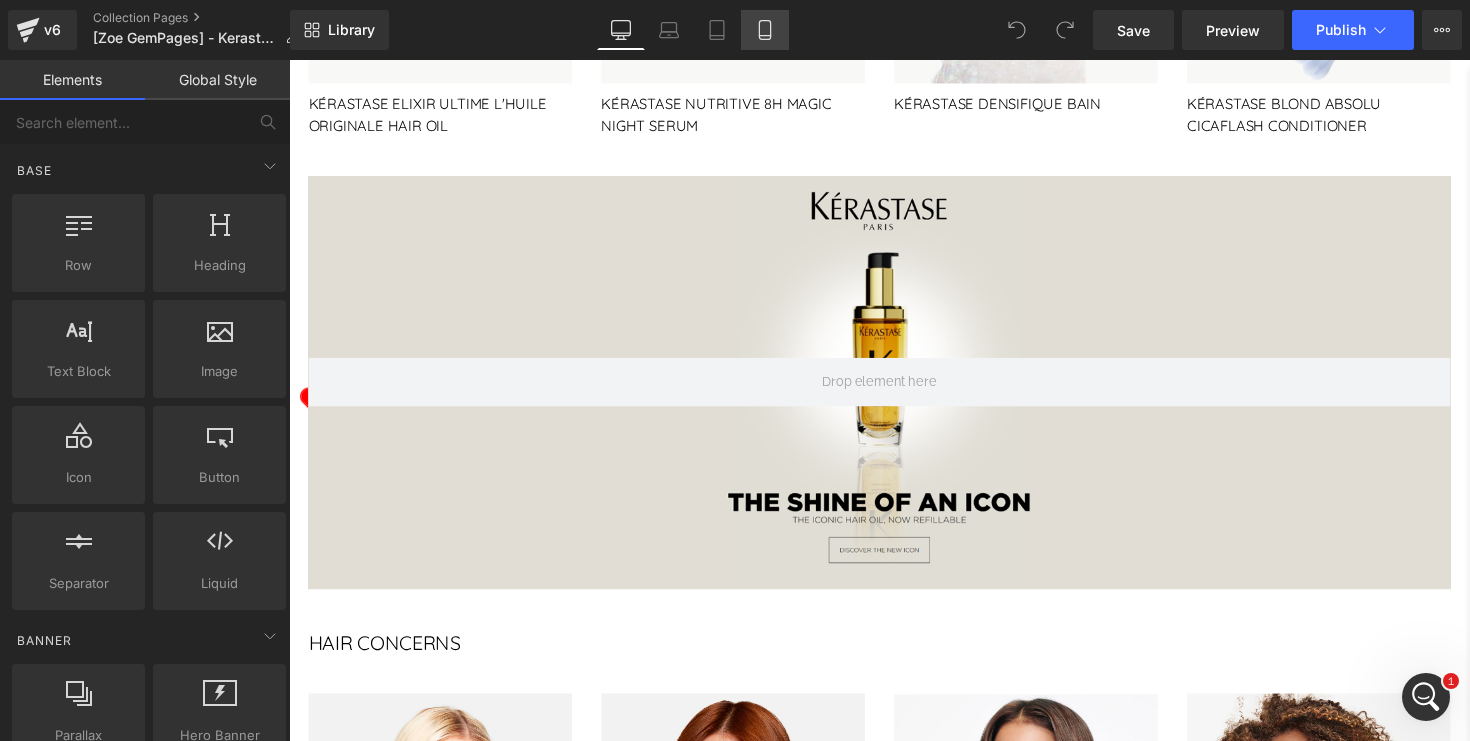 click on "Mobile" at bounding box center (765, 30) 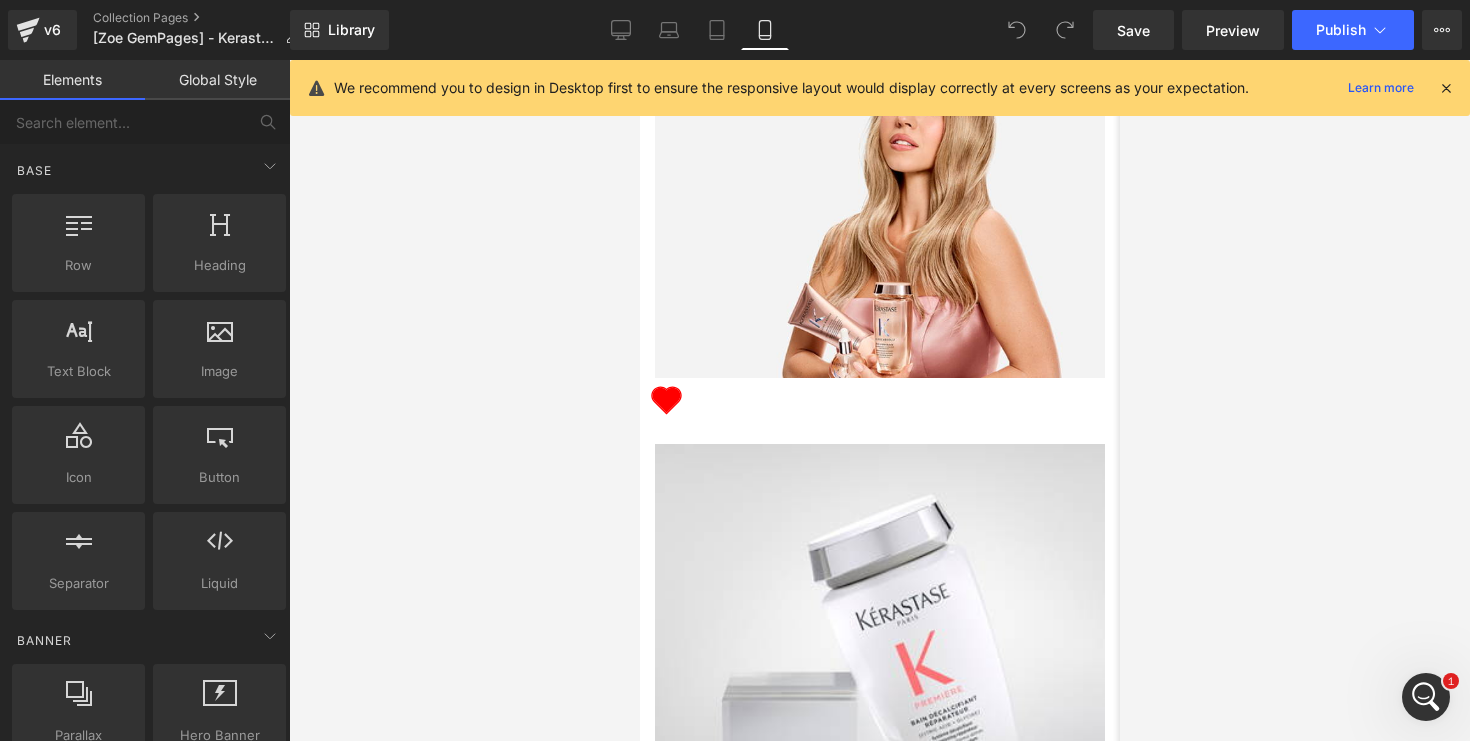 scroll, scrollTop: 70, scrollLeft: 0, axis: vertical 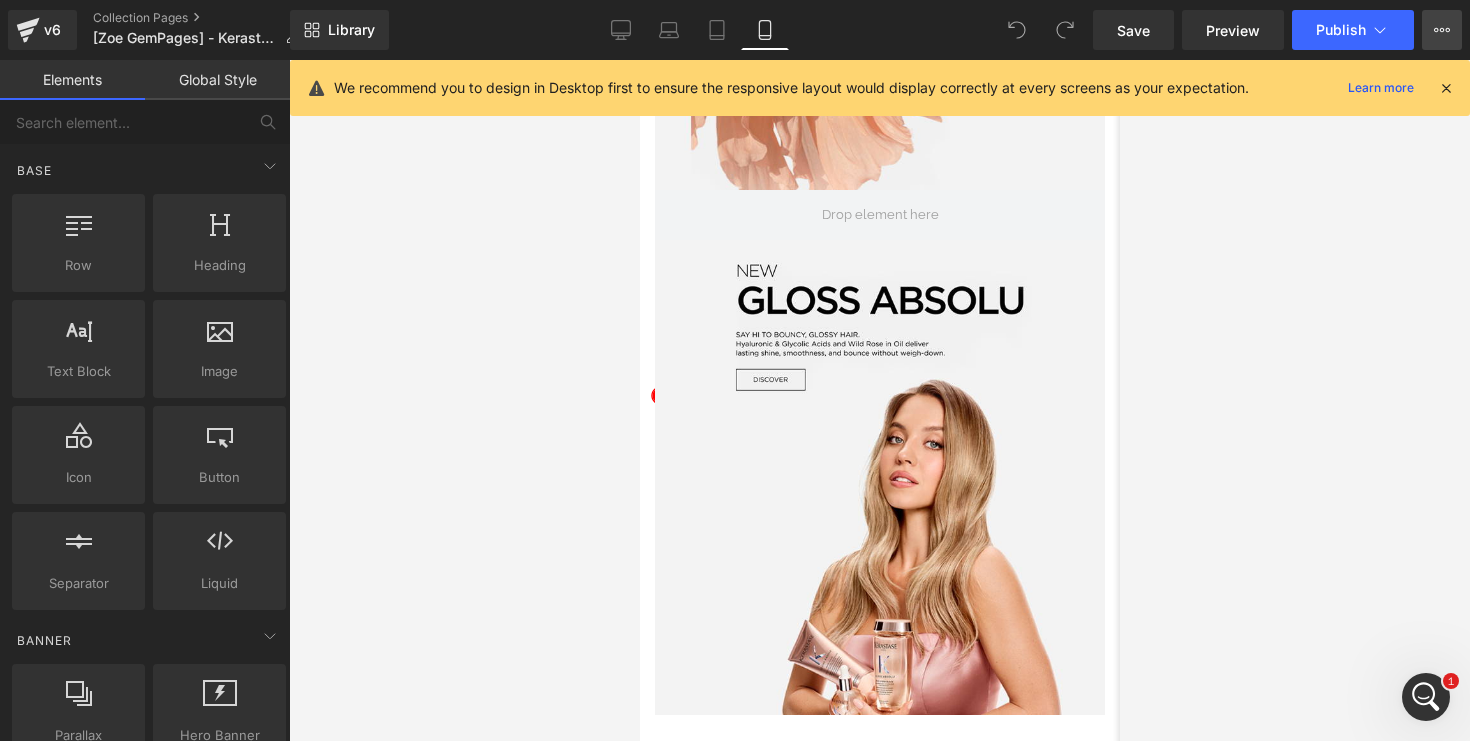 click 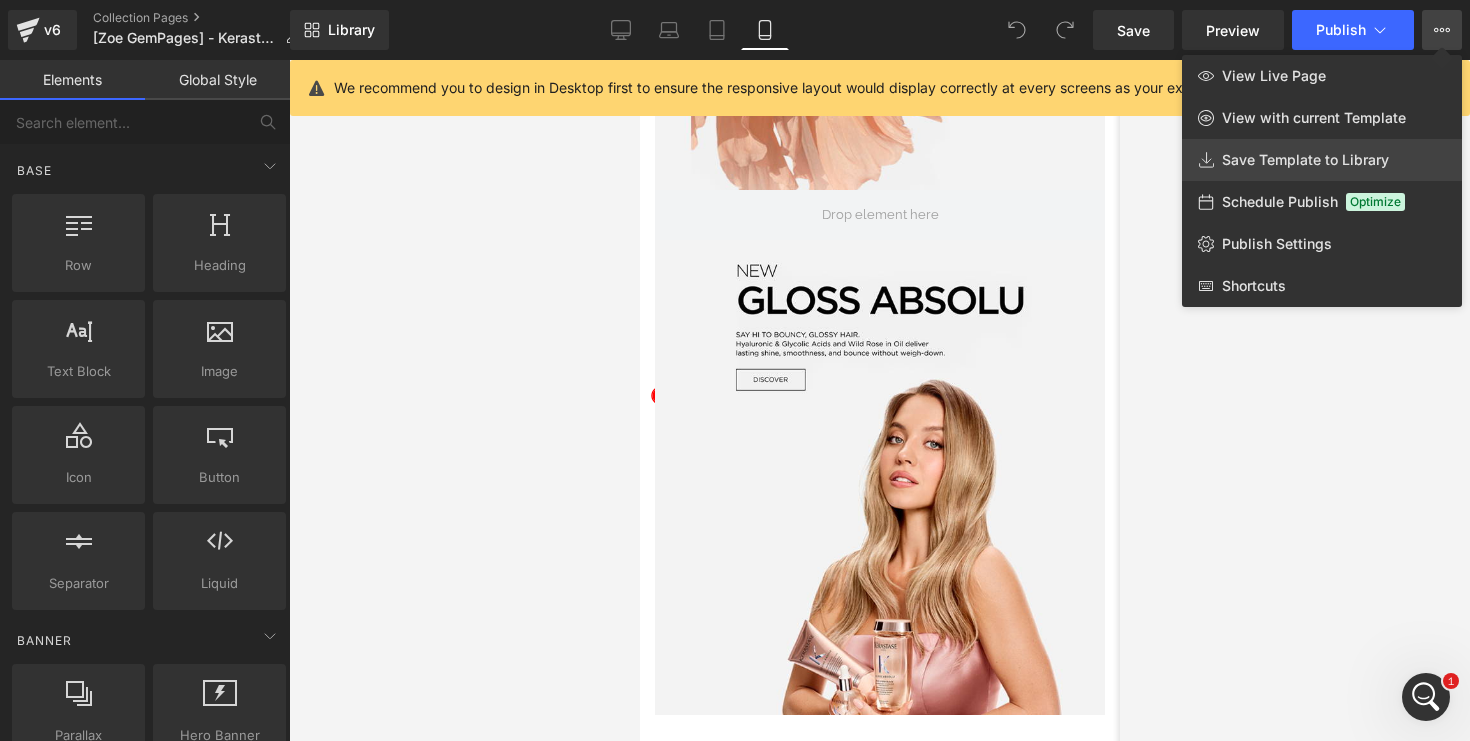 click on "Save Template to Library" at bounding box center (1305, 160) 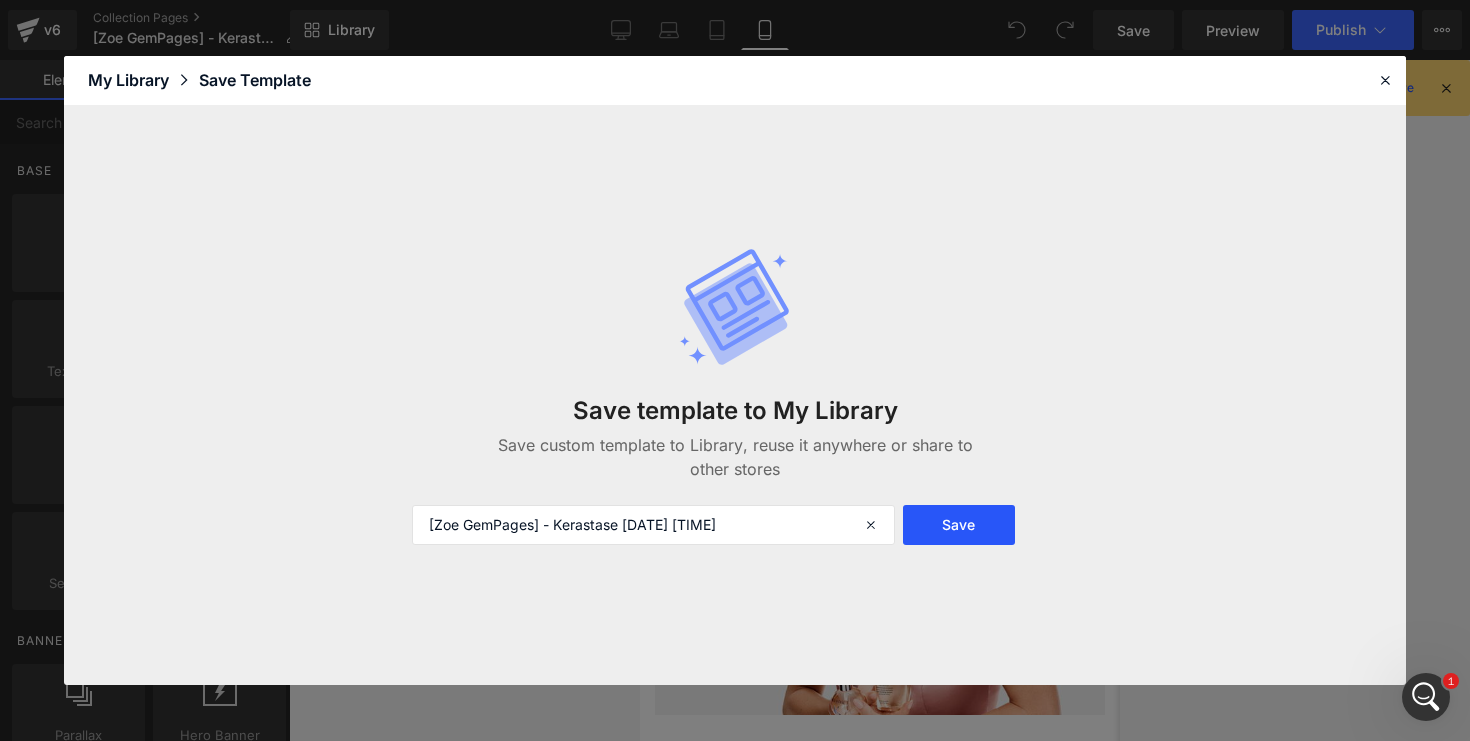 click on "Save" at bounding box center (959, 525) 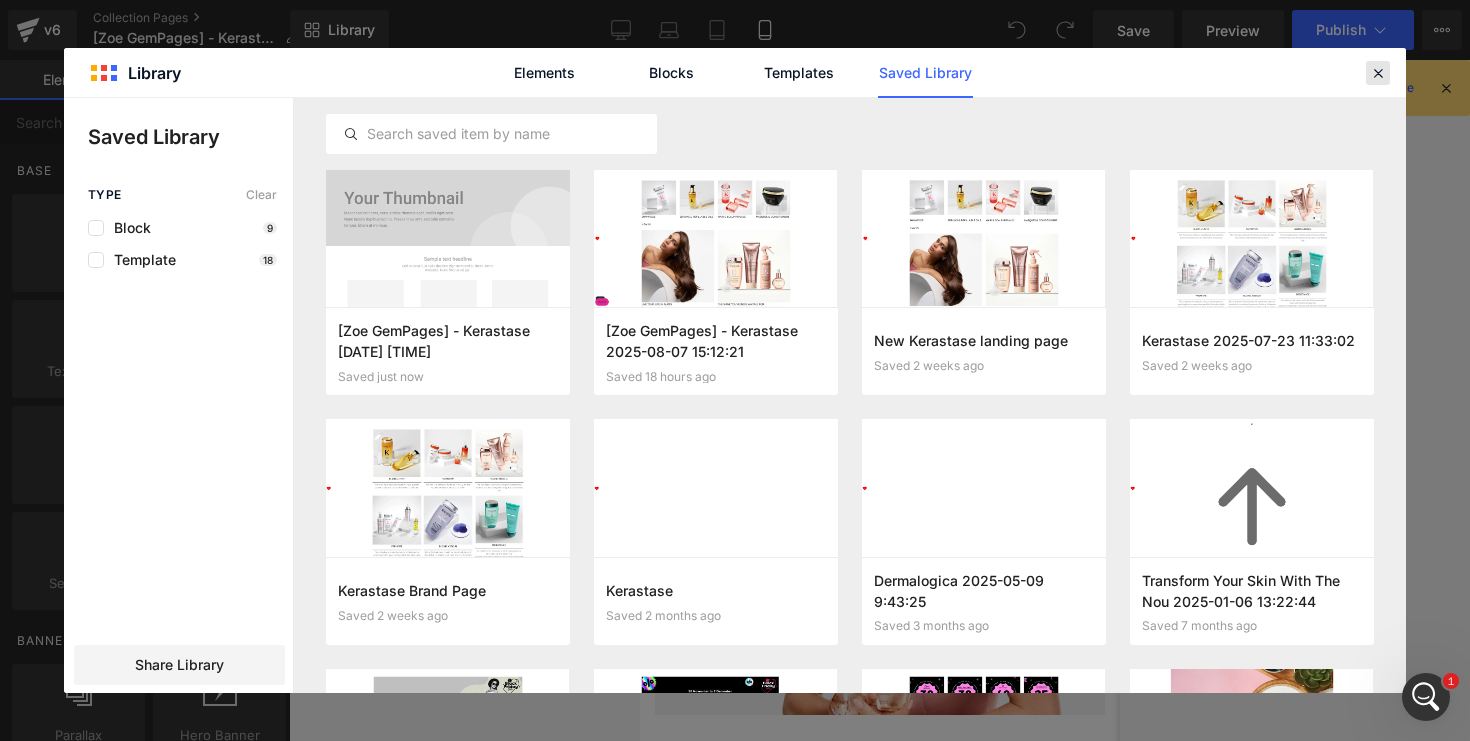 click at bounding box center (1378, 73) 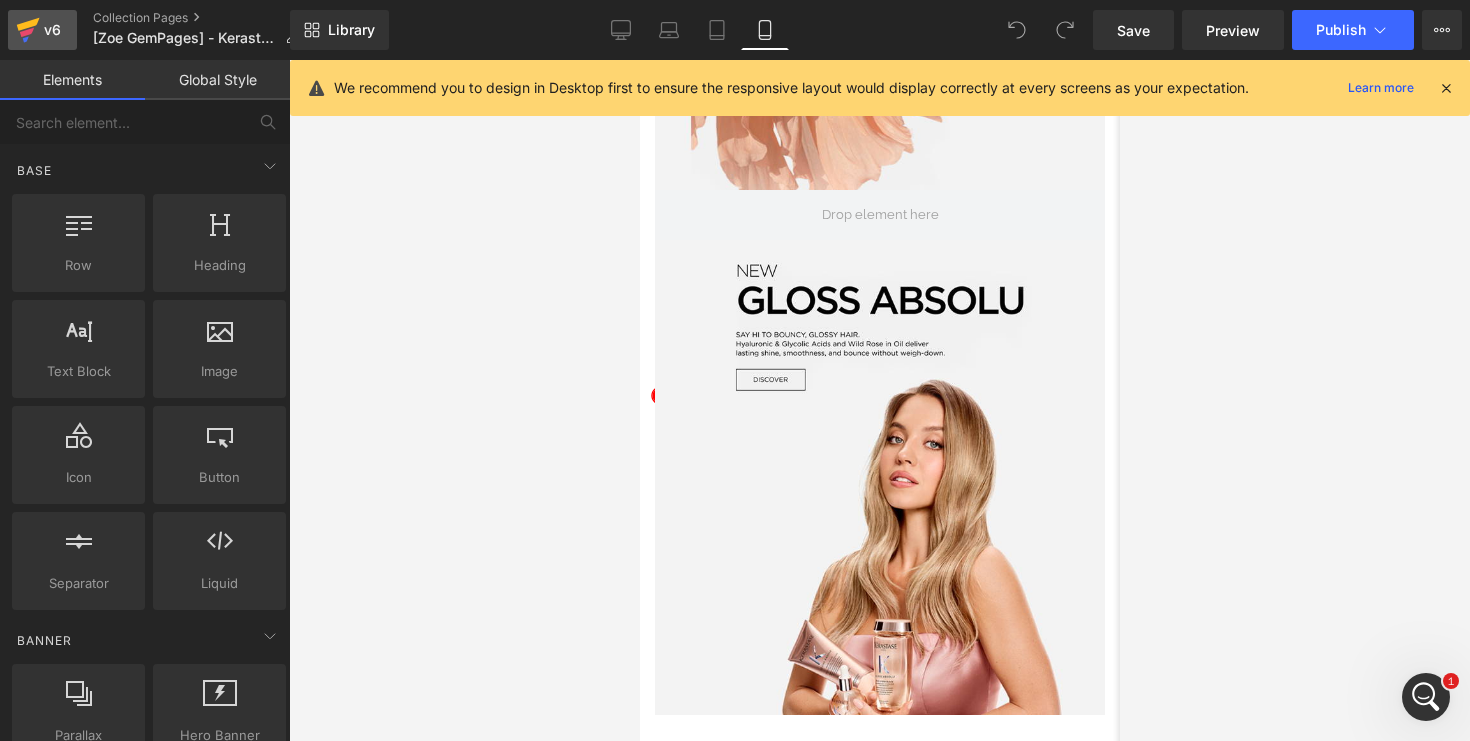click 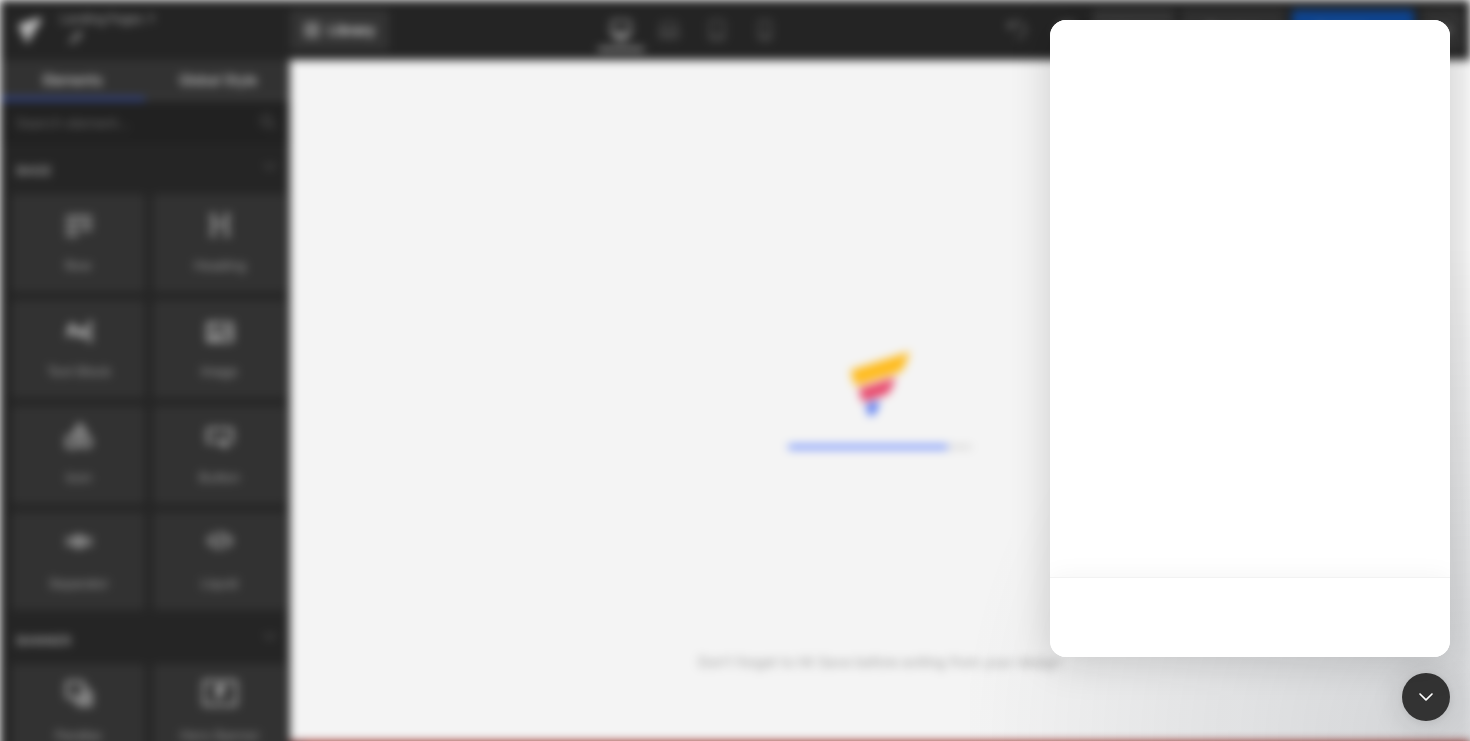 scroll, scrollTop: 0, scrollLeft: 0, axis: both 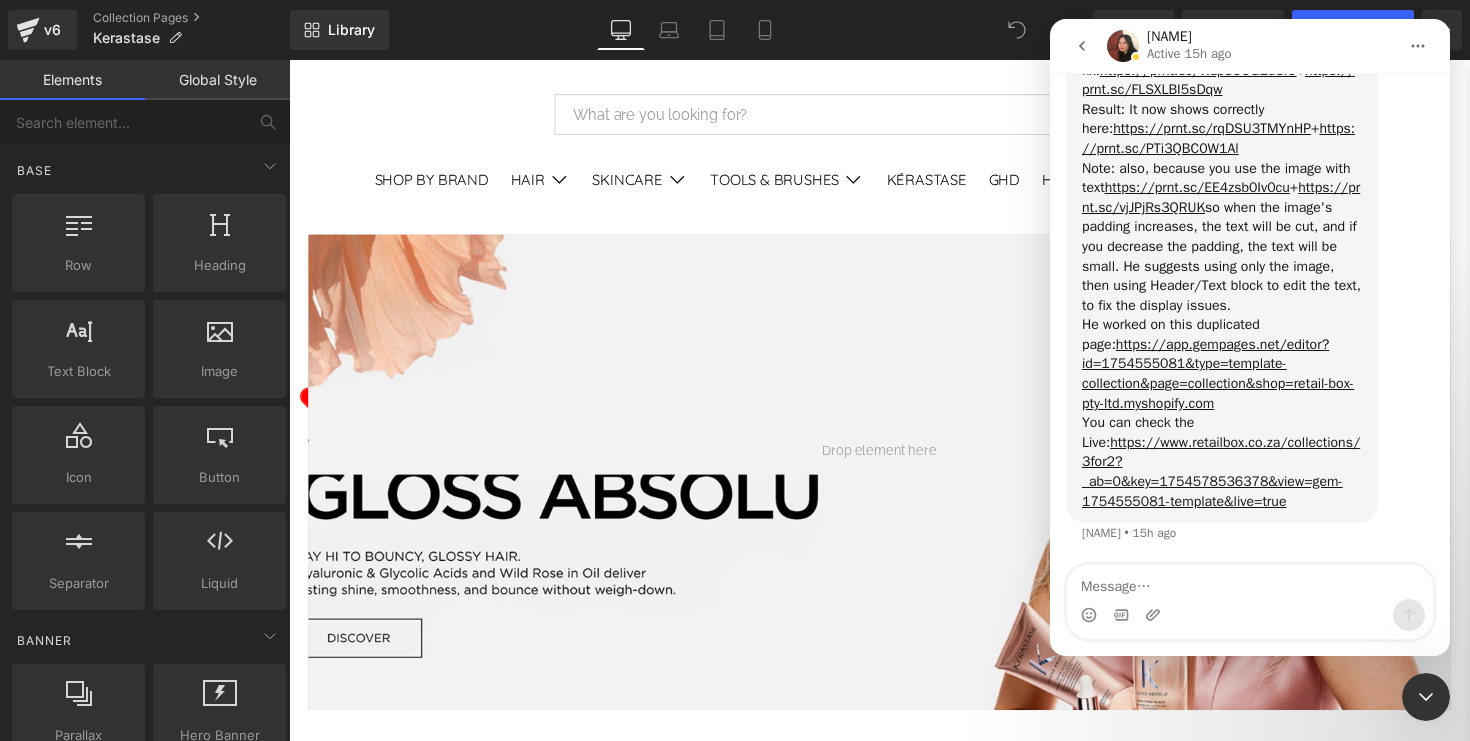 click 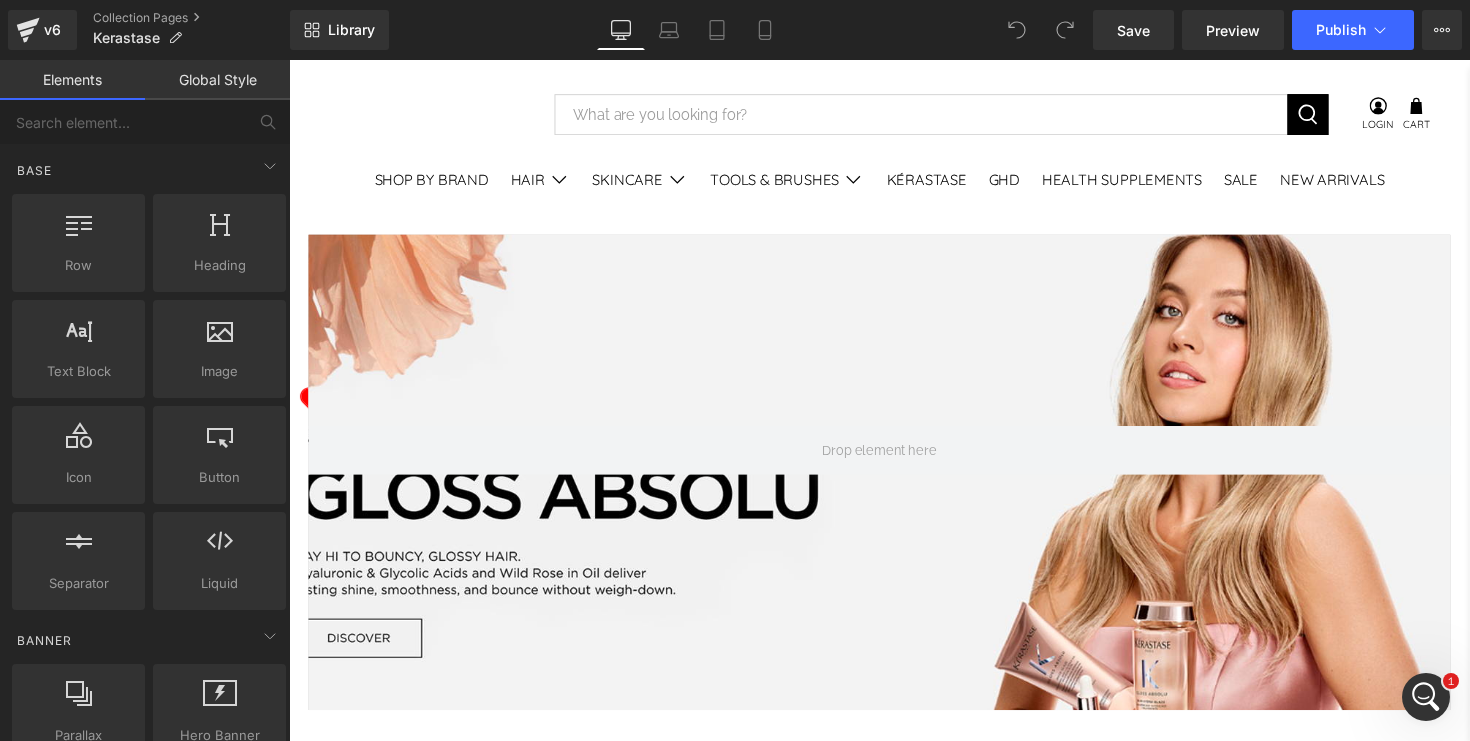 scroll, scrollTop: 0, scrollLeft: 0, axis: both 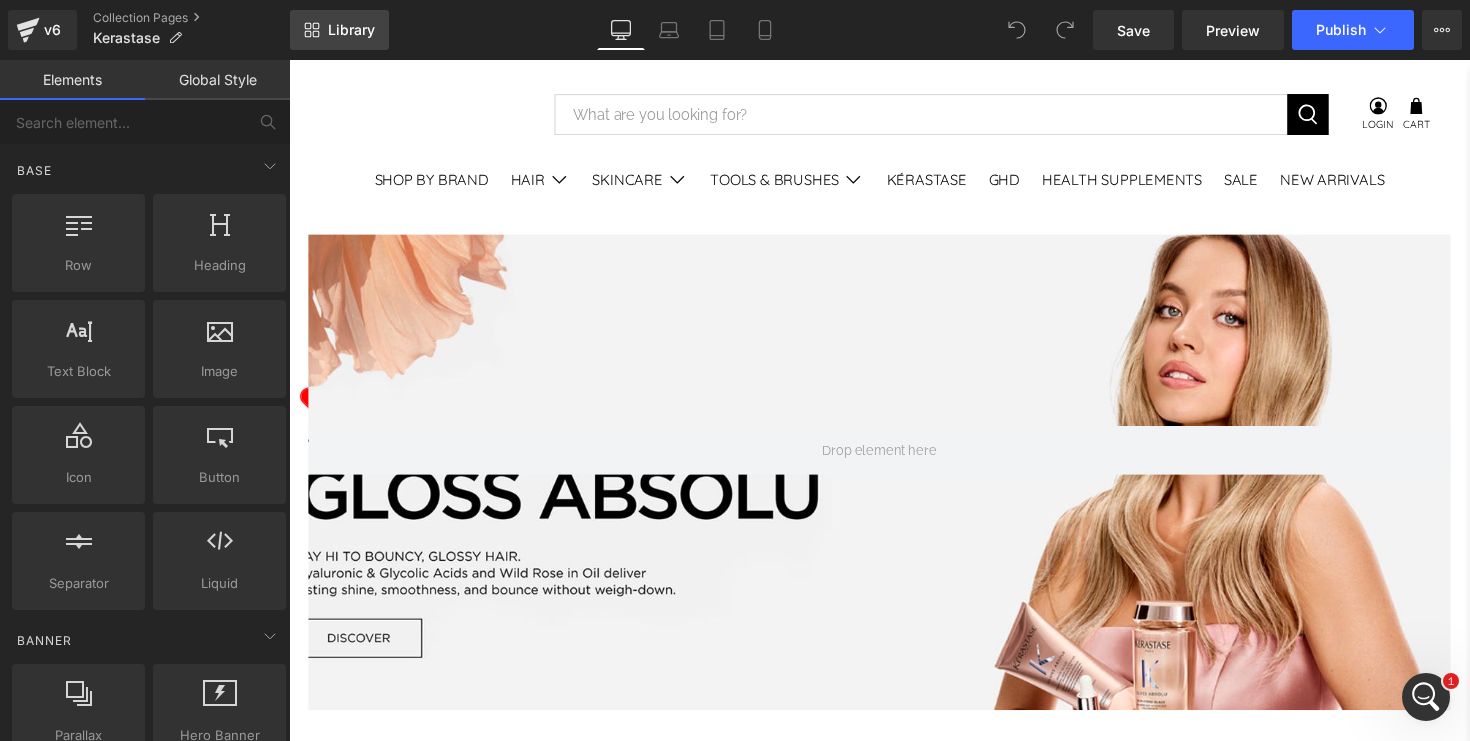 click on "Library" at bounding box center [351, 30] 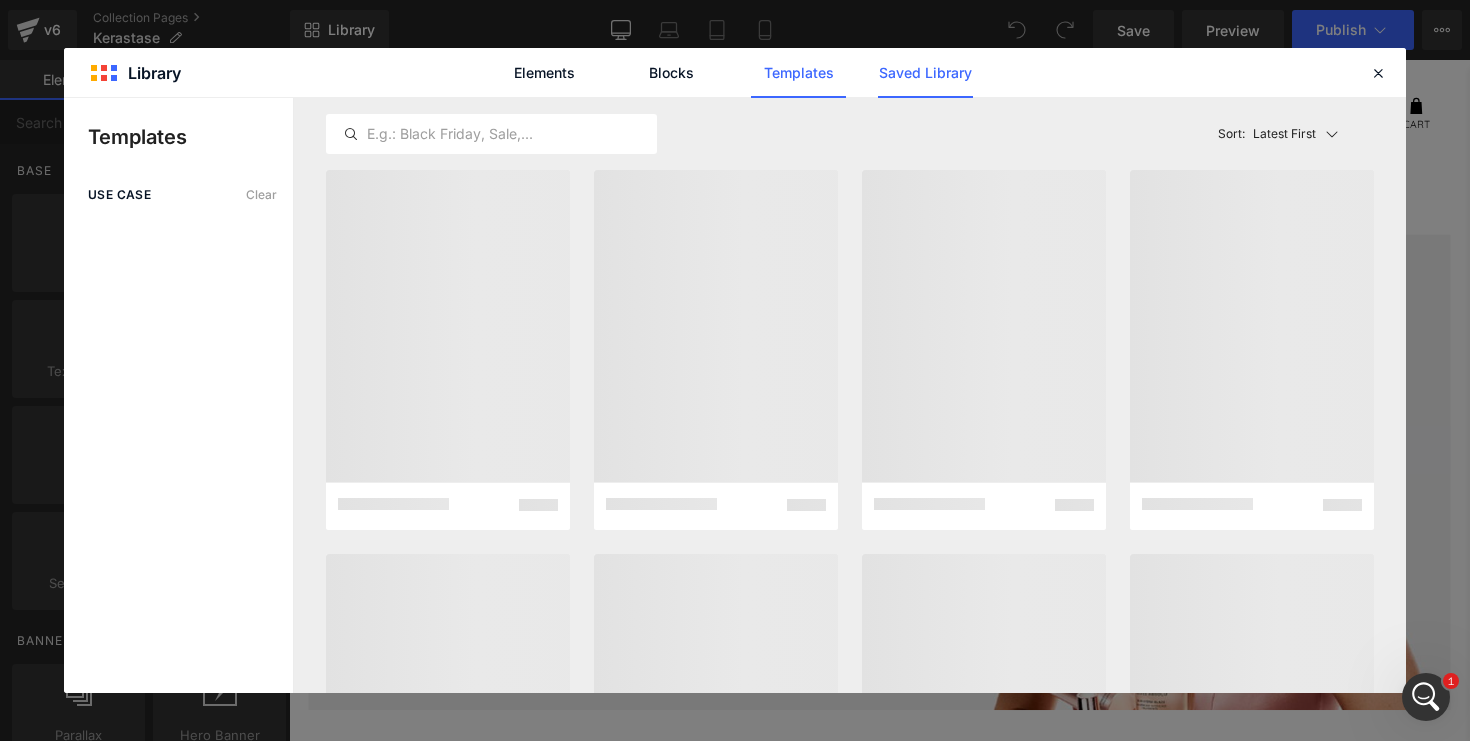 click on "Saved Library" 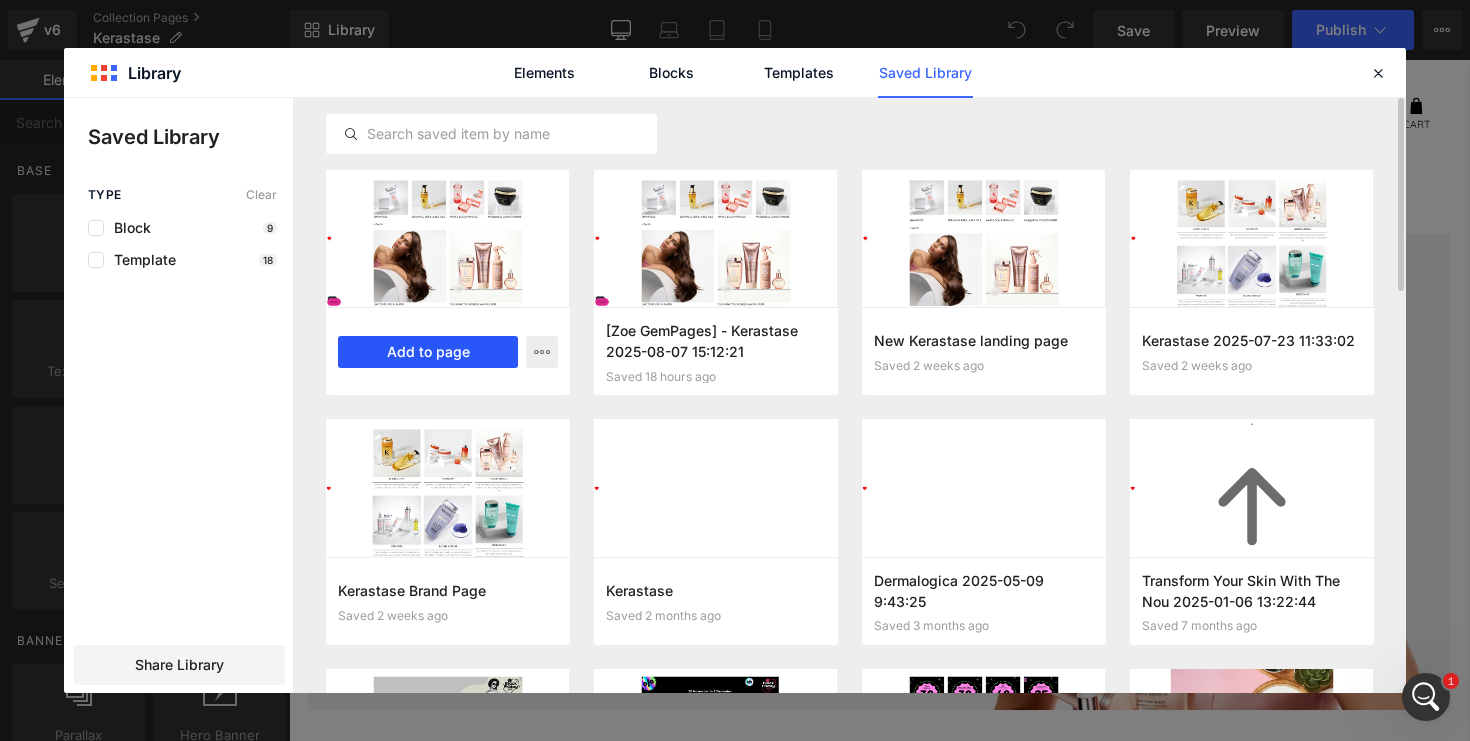 click on "Add to page" at bounding box center (428, 352) 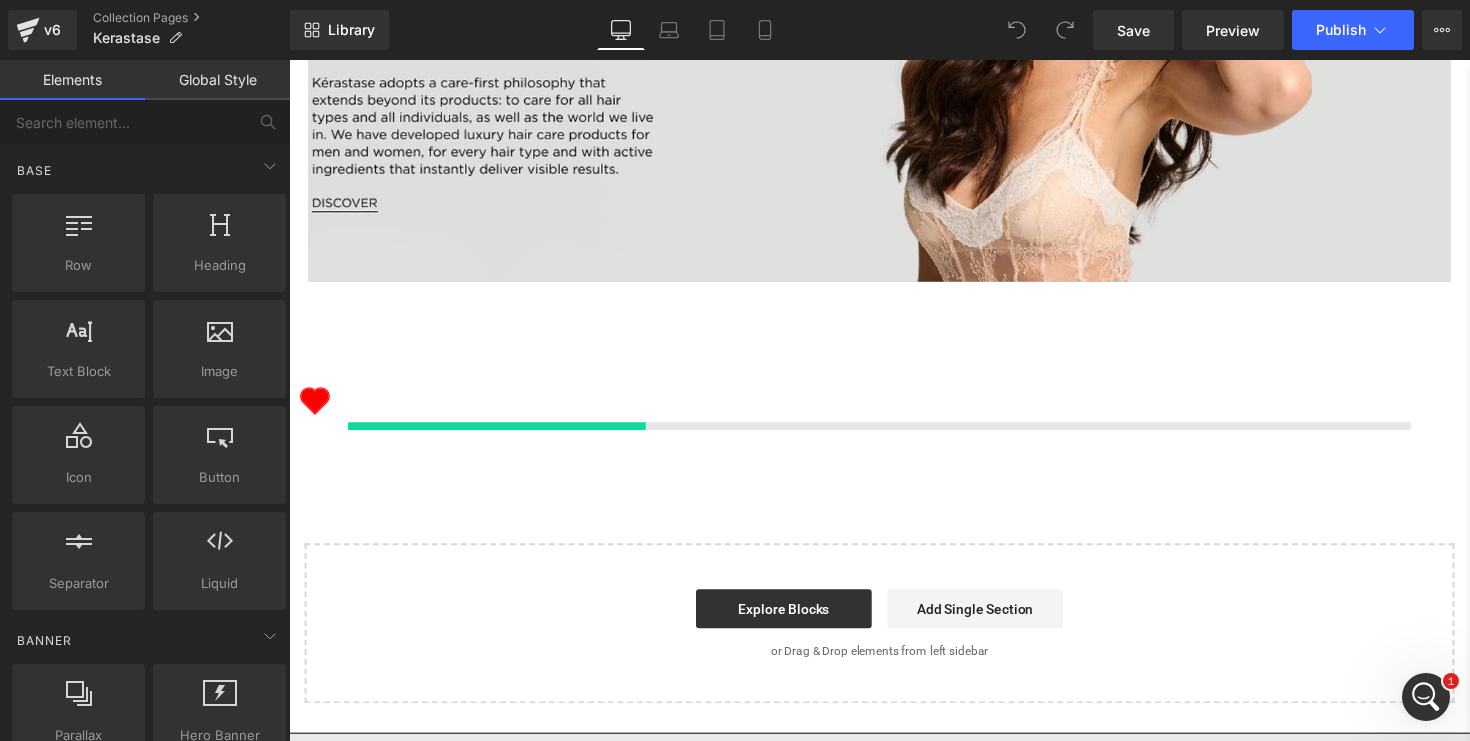 scroll, scrollTop: 4316, scrollLeft: 0, axis: vertical 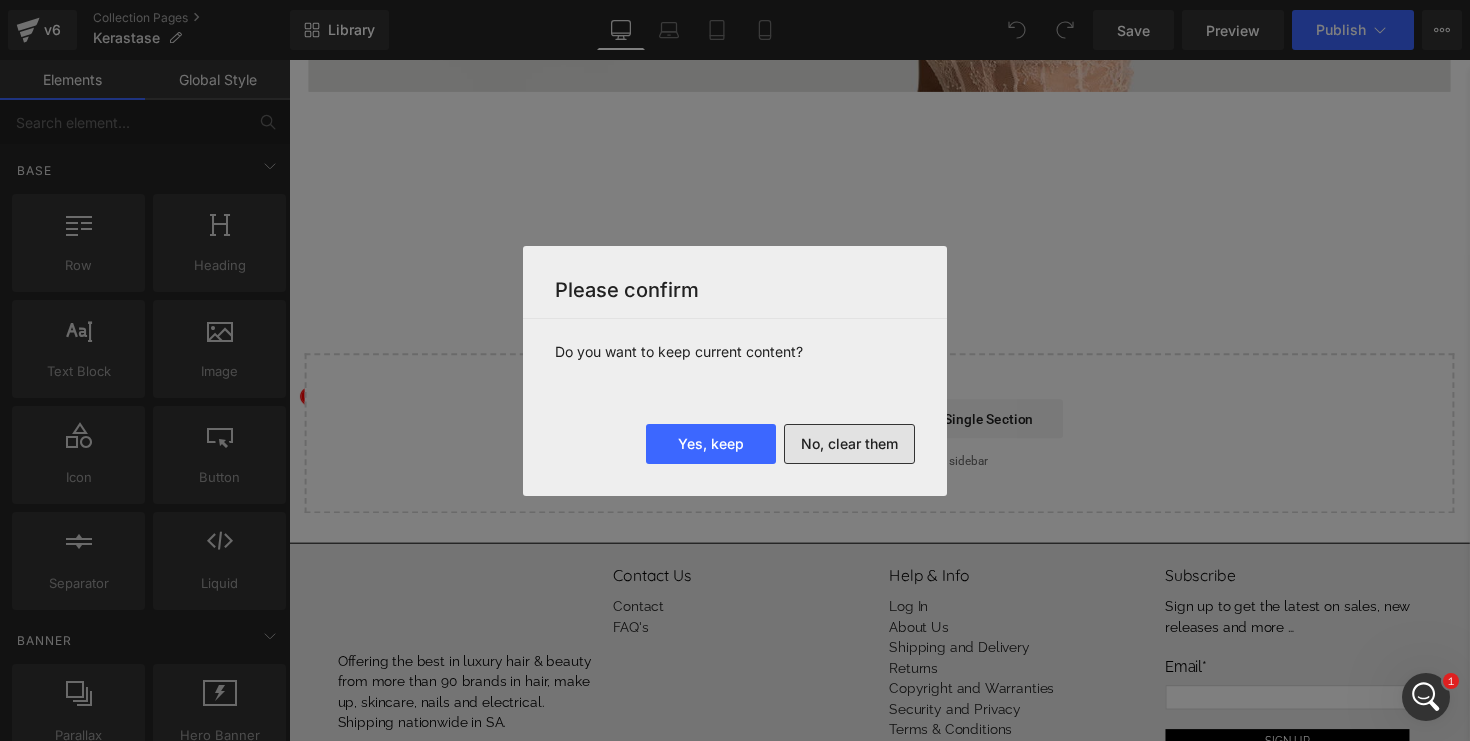click on "No, clear them" at bounding box center (849, 444) 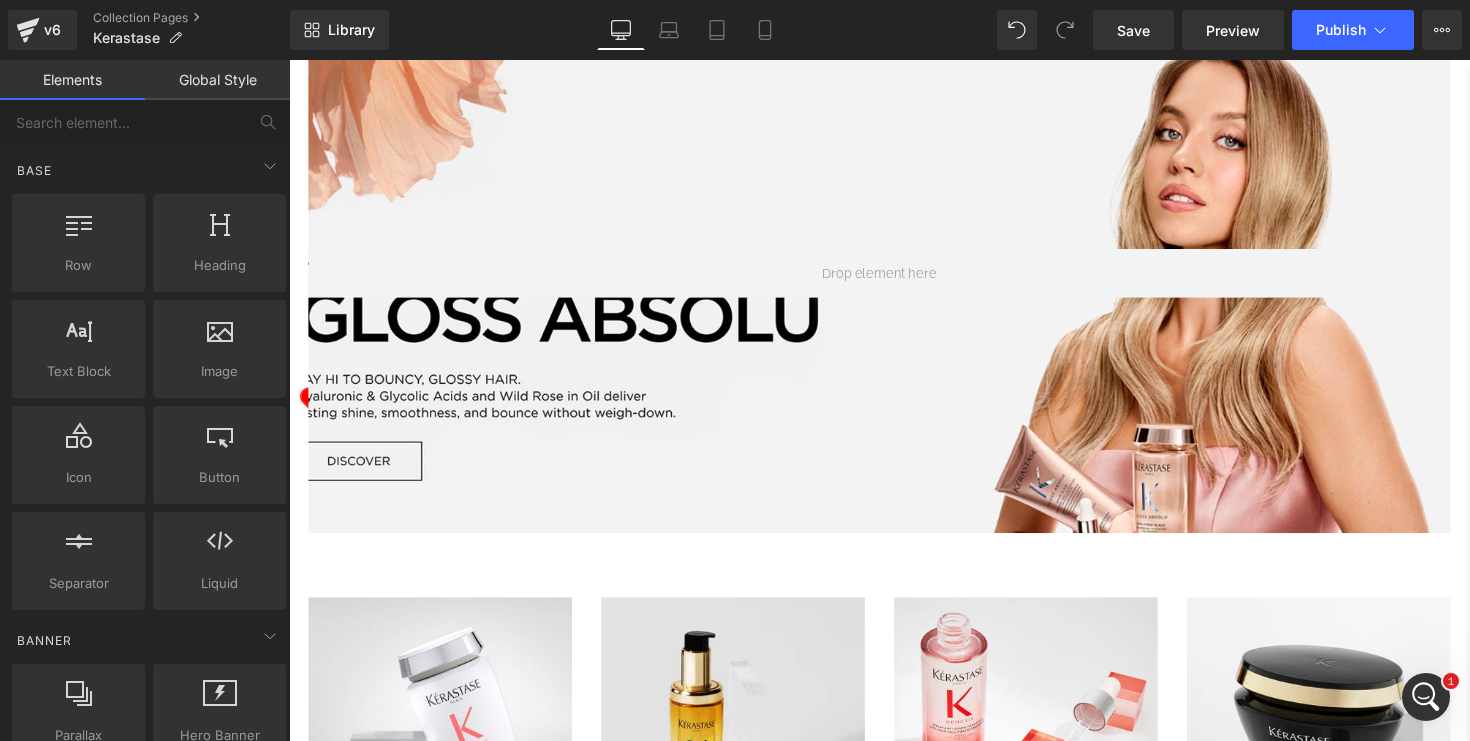 scroll, scrollTop: 0, scrollLeft: 0, axis: both 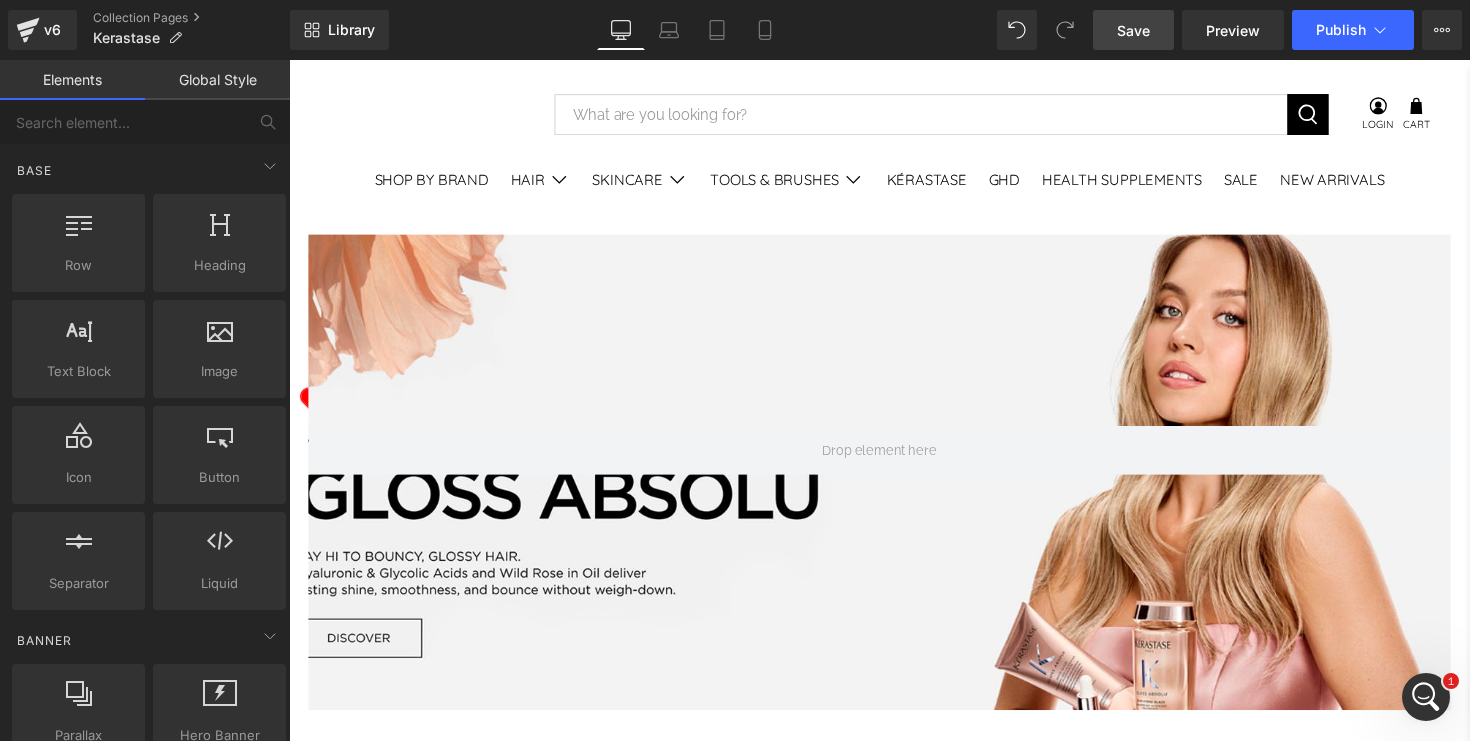 click on "Save" at bounding box center (1133, 30) 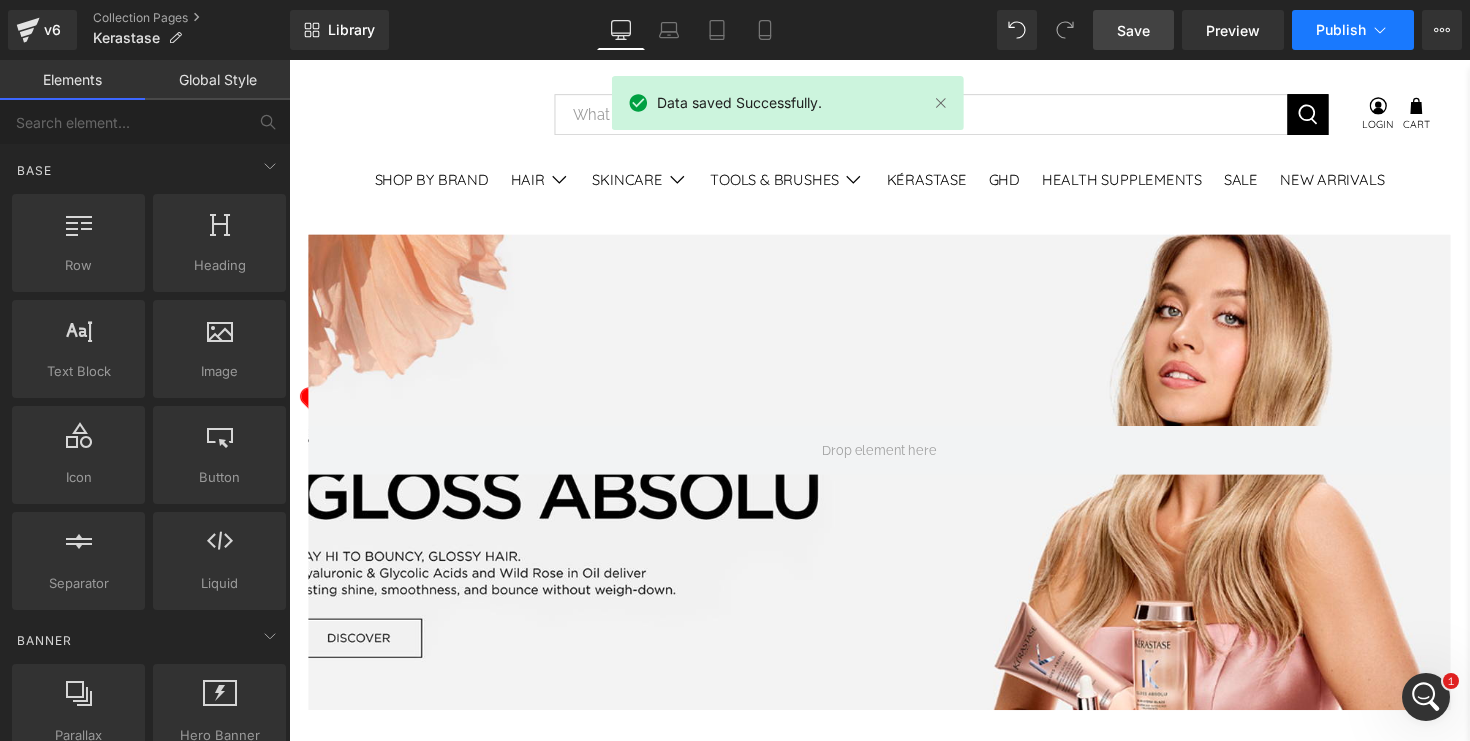 click on "Publish" at bounding box center (1341, 30) 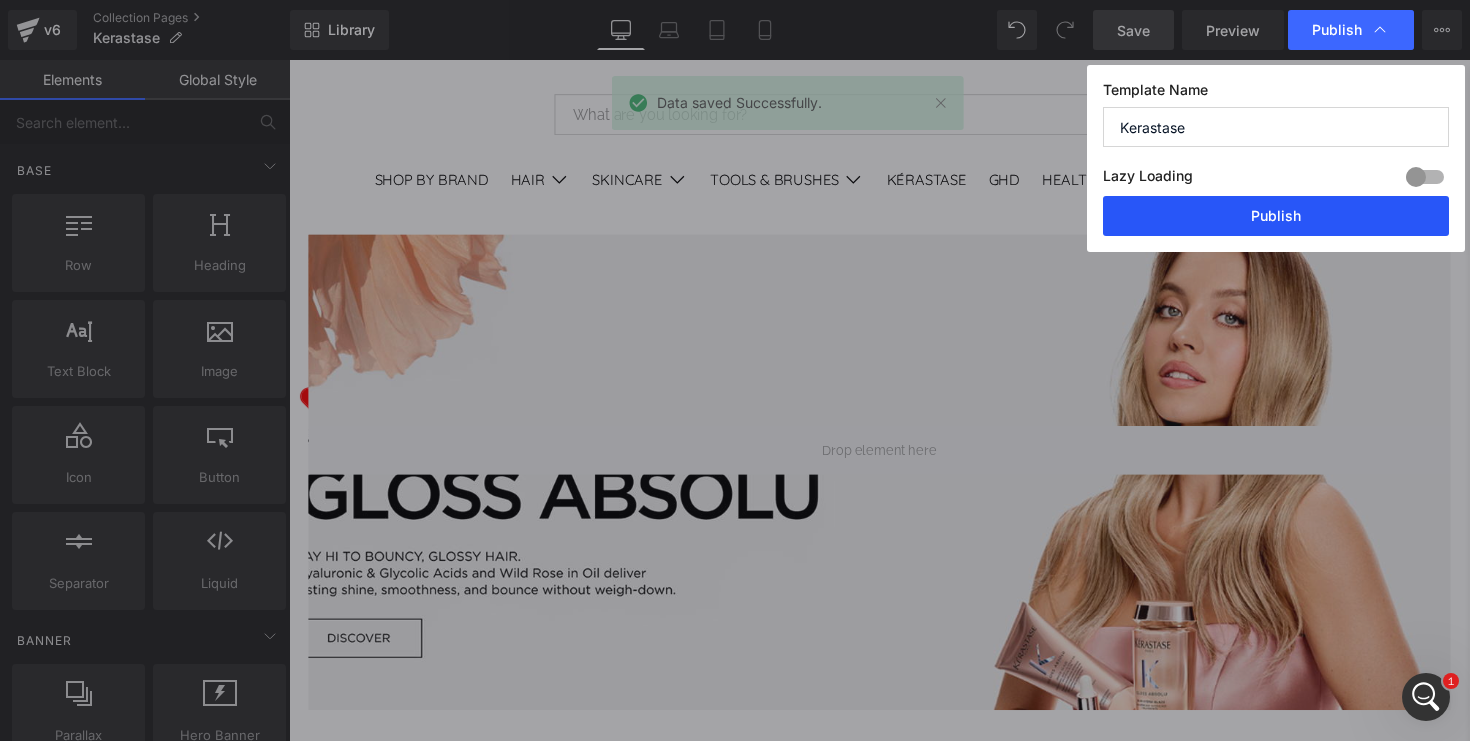 click on "Publish" at bounding box center [1276, 216] 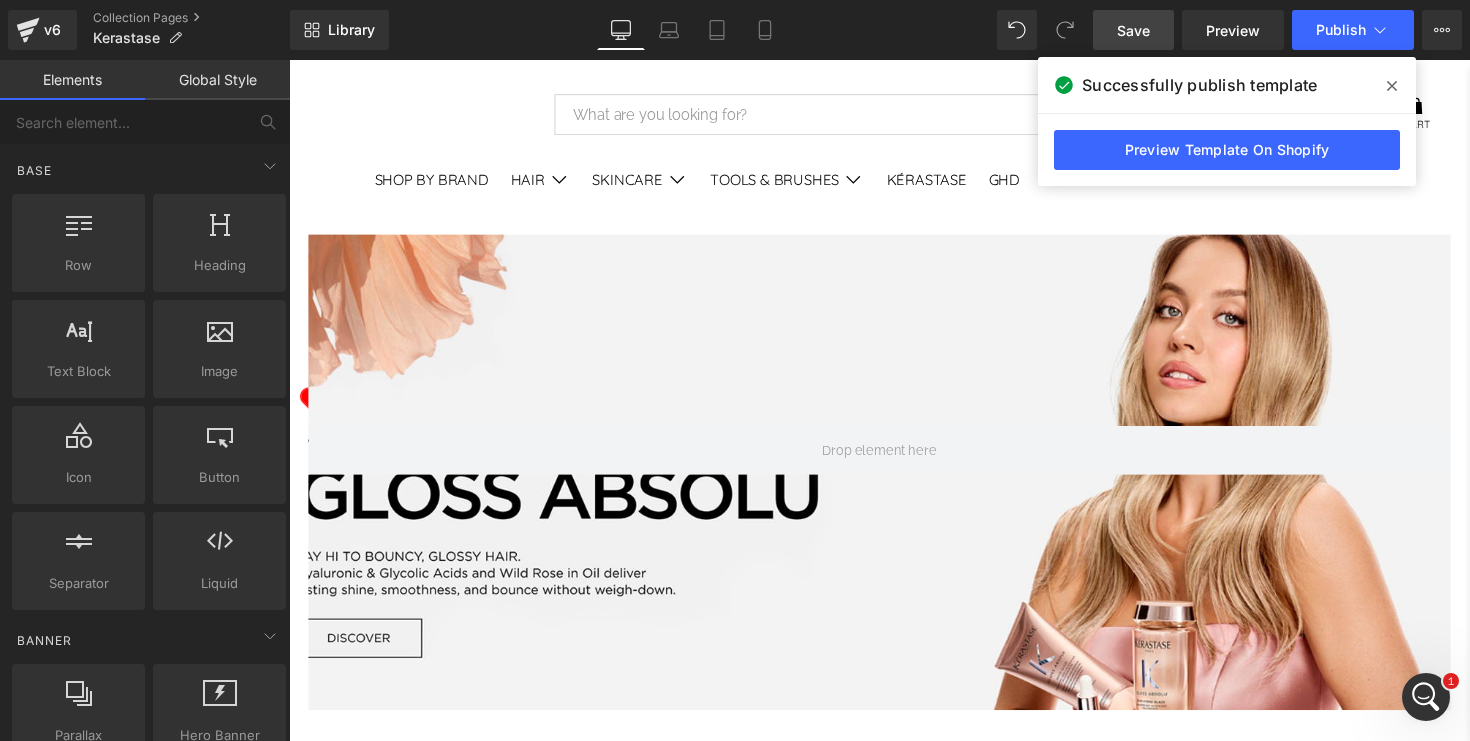 scroll, scrollTop: 7177, scrollLeft: 0, axis: vertical 